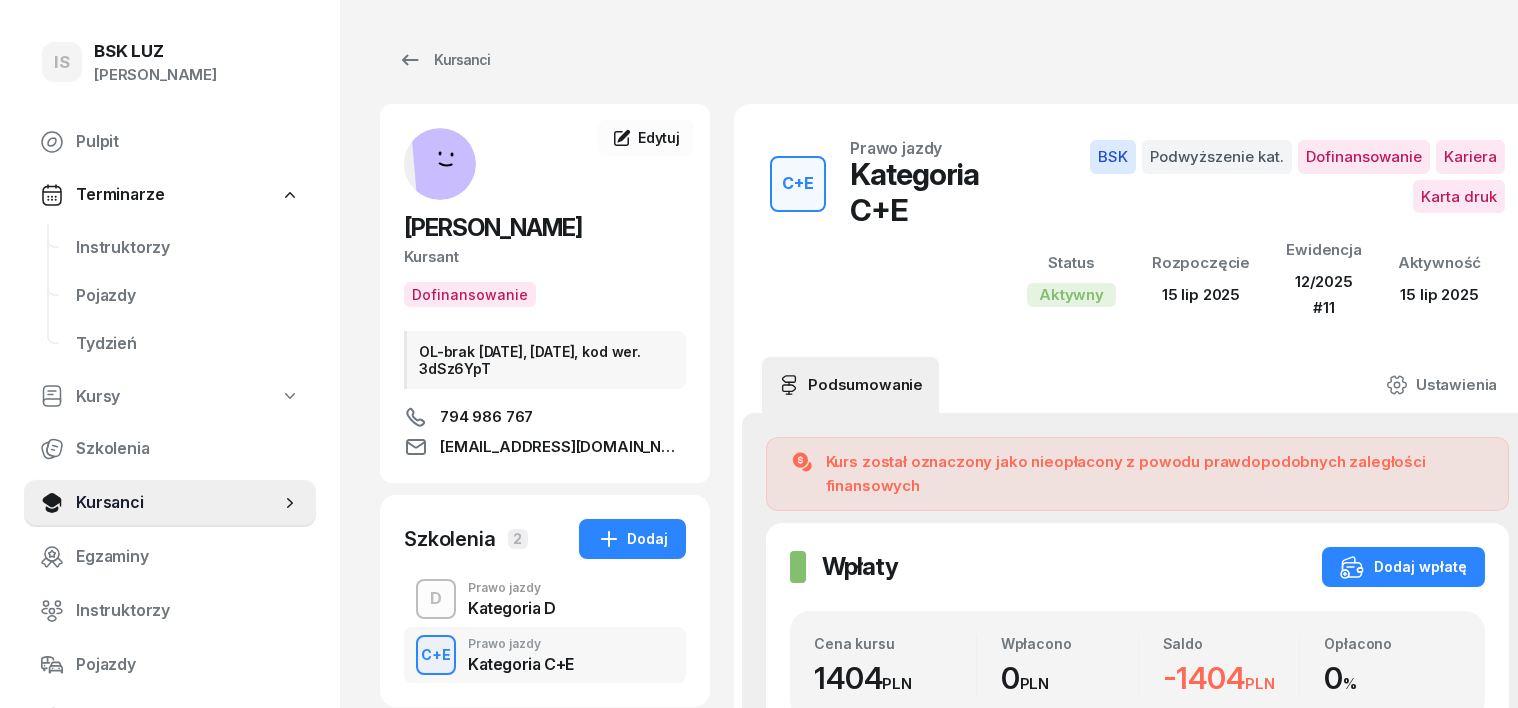 scroll, scrollTop: 0, scrollLeft: 0, axis: both 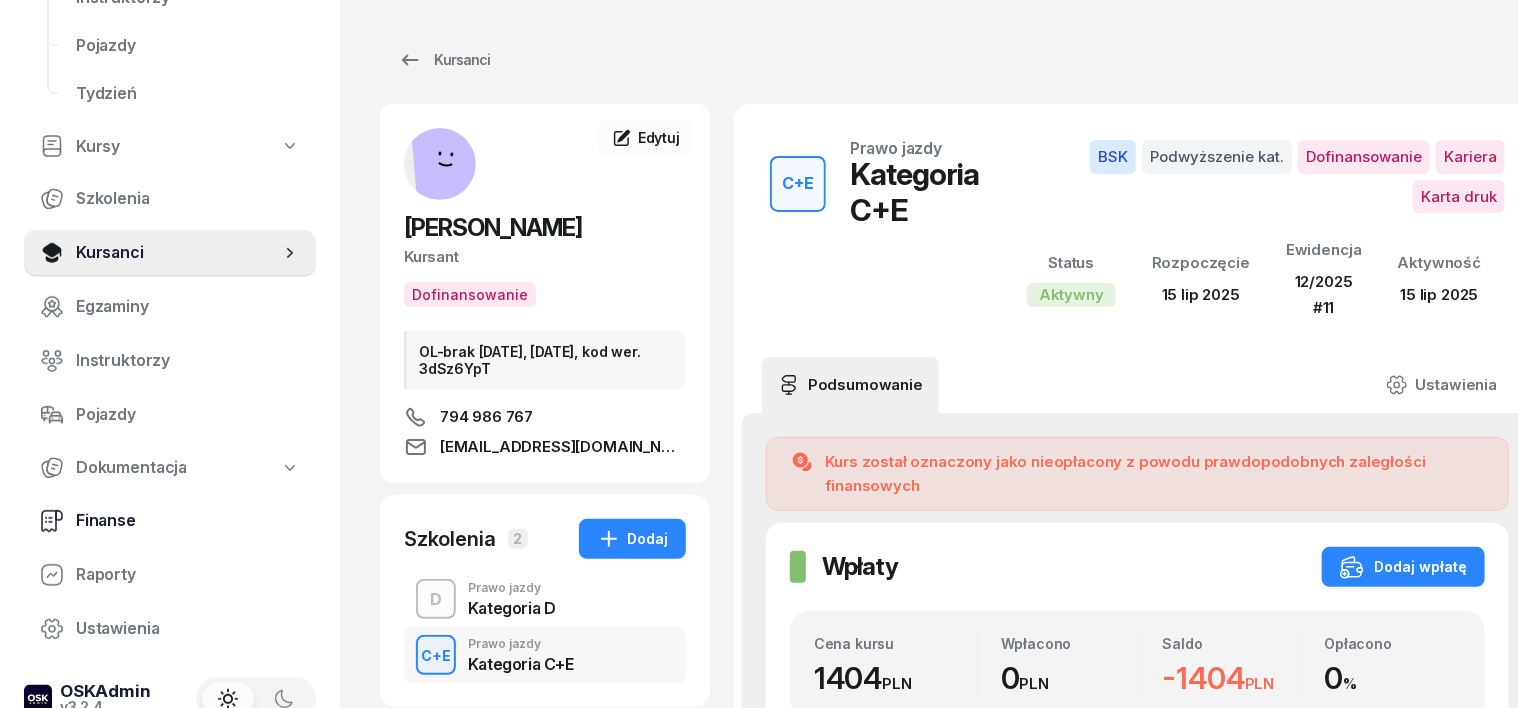 click on "Finanse" at bounding box center [188, 521] 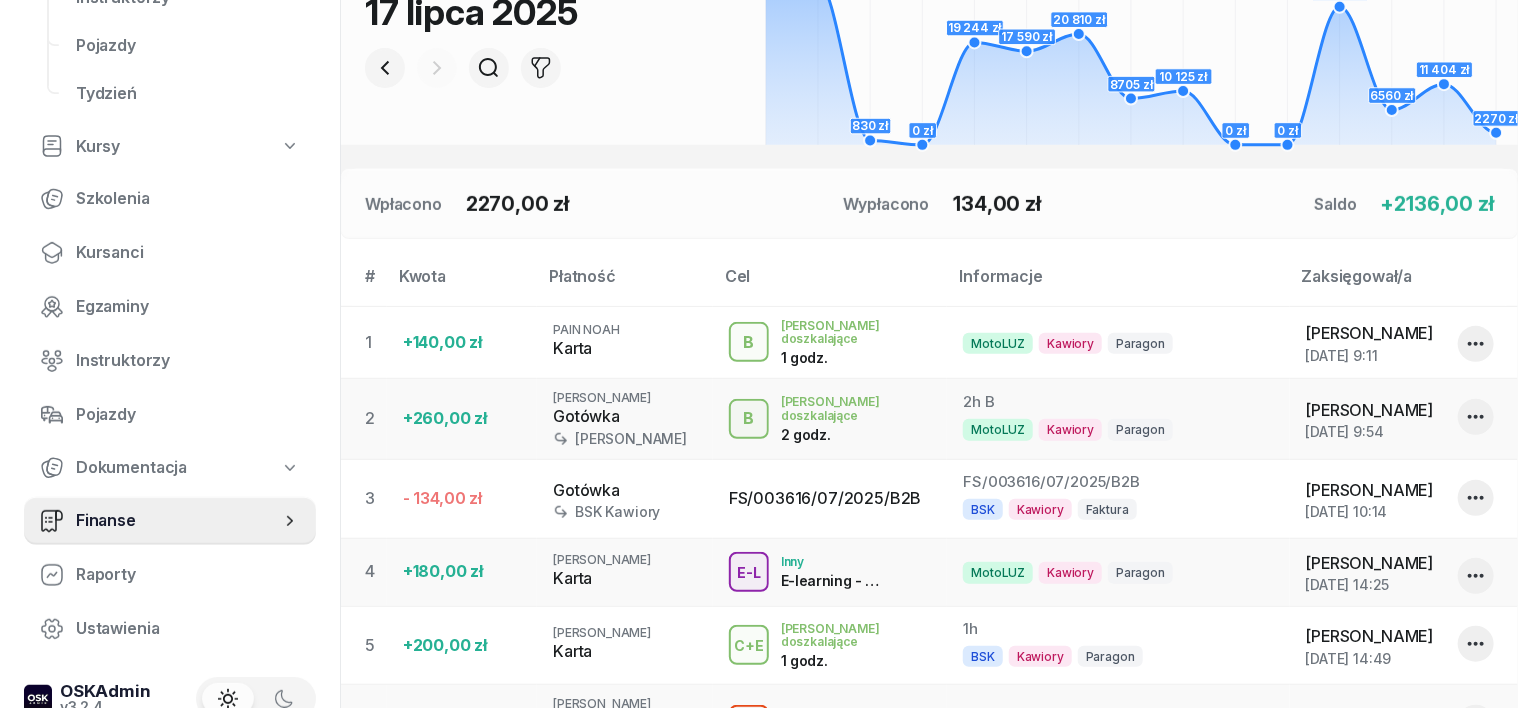 scroll, scrollTop: 0, scrollLeft: 0, axis: both 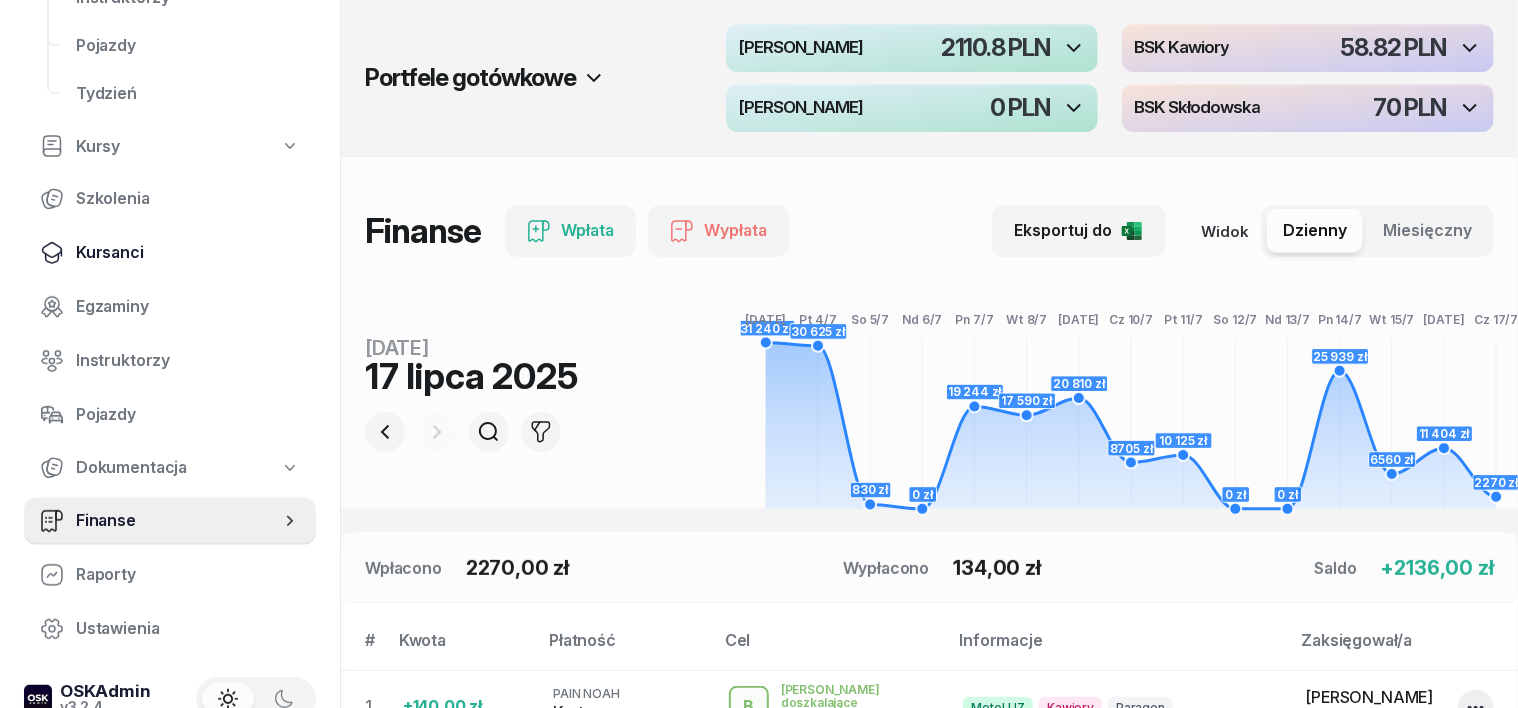 click on "Kursanci" at bounding box center [188, 253] 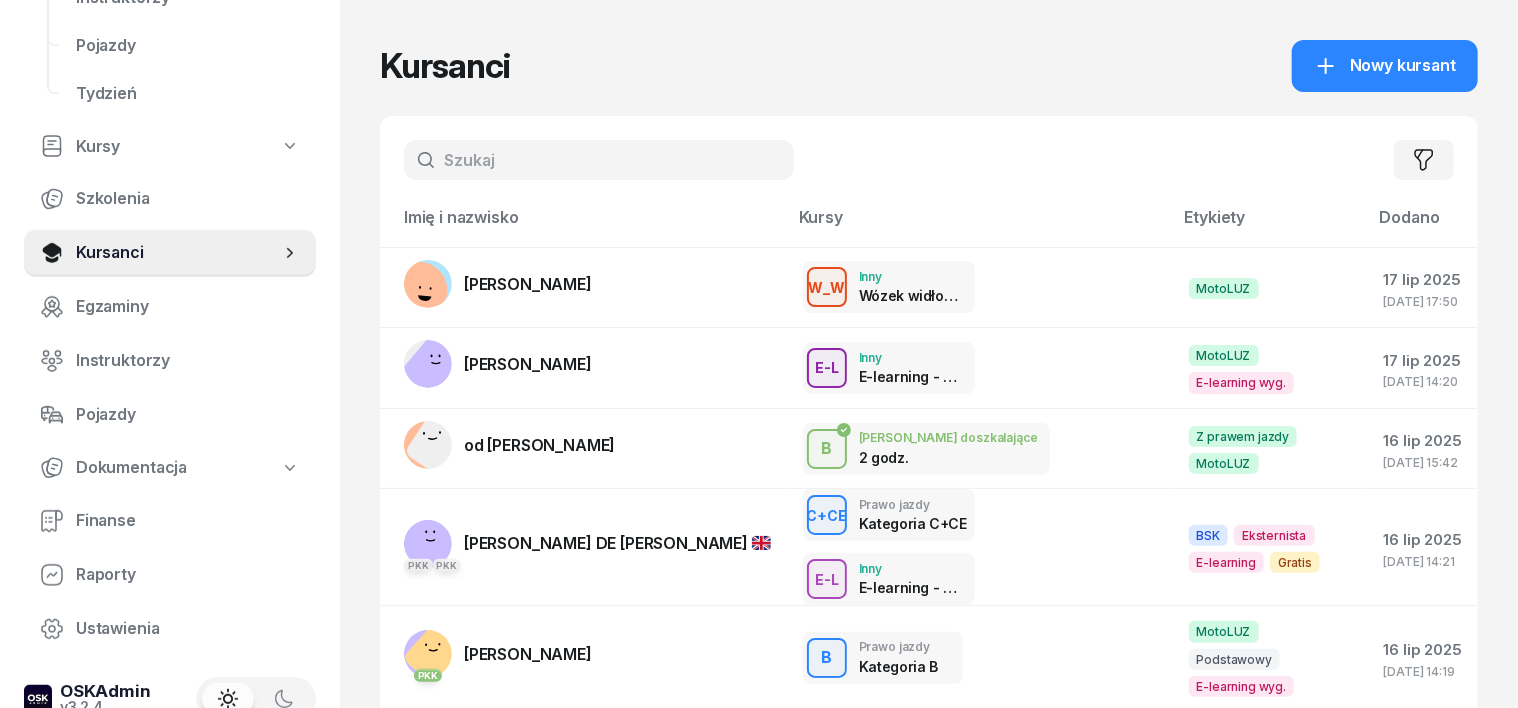 click at bounding box center (599, 160) 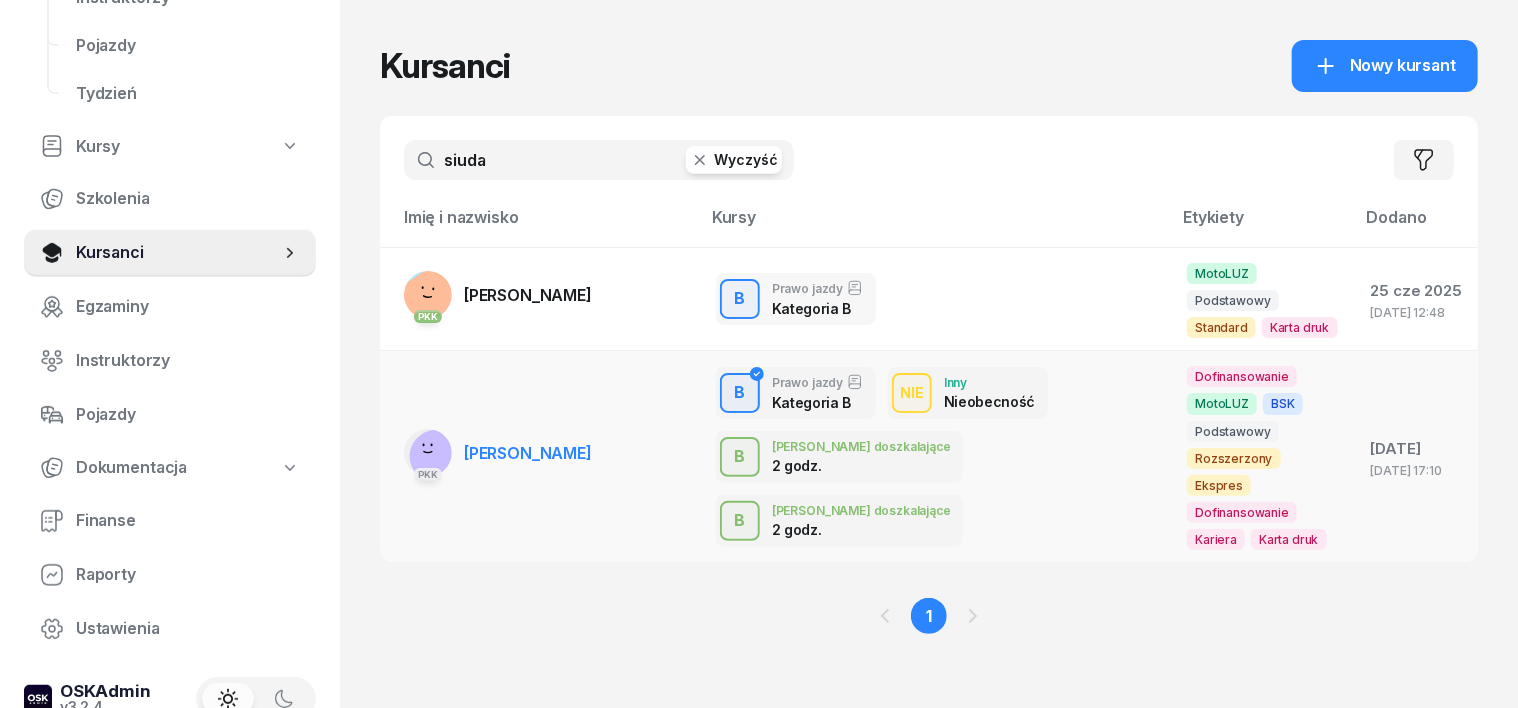 type on "siuda" 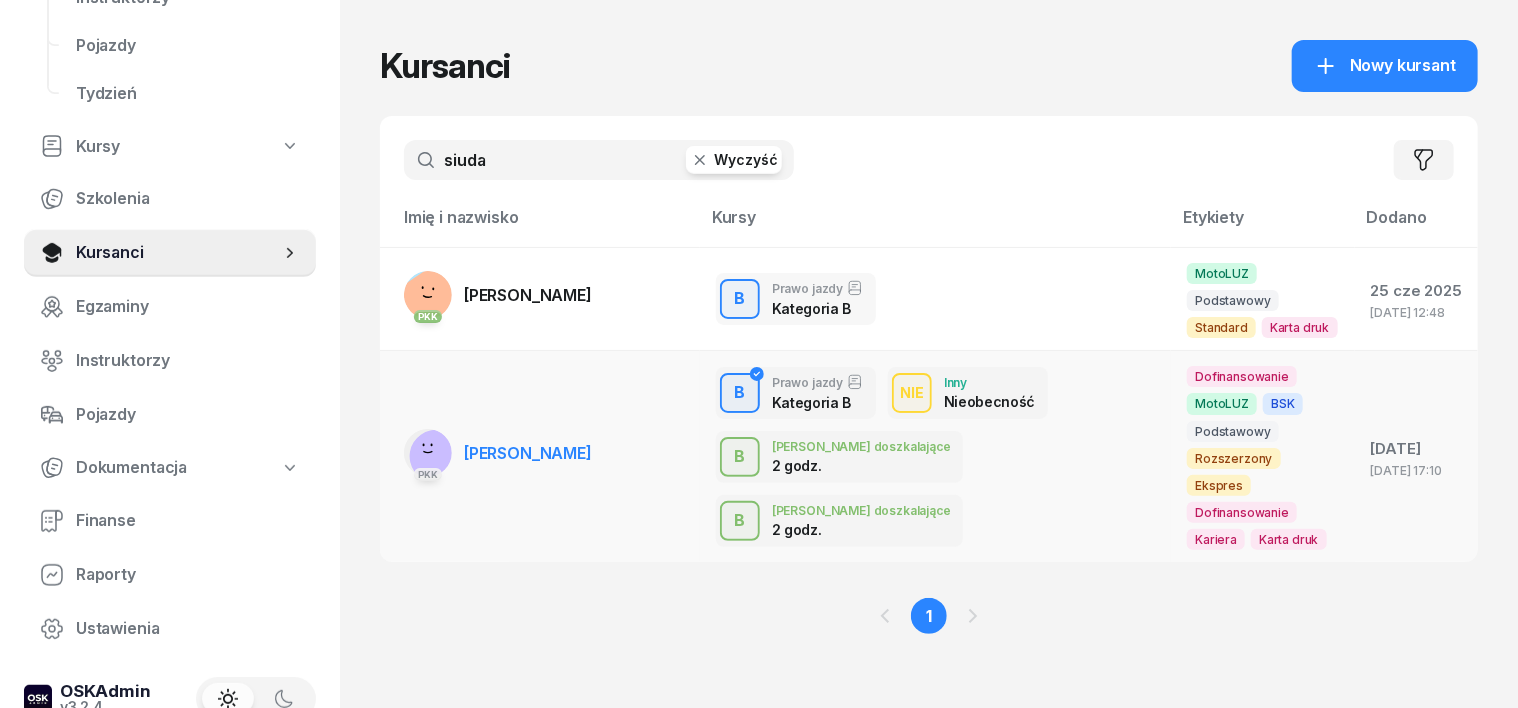 click 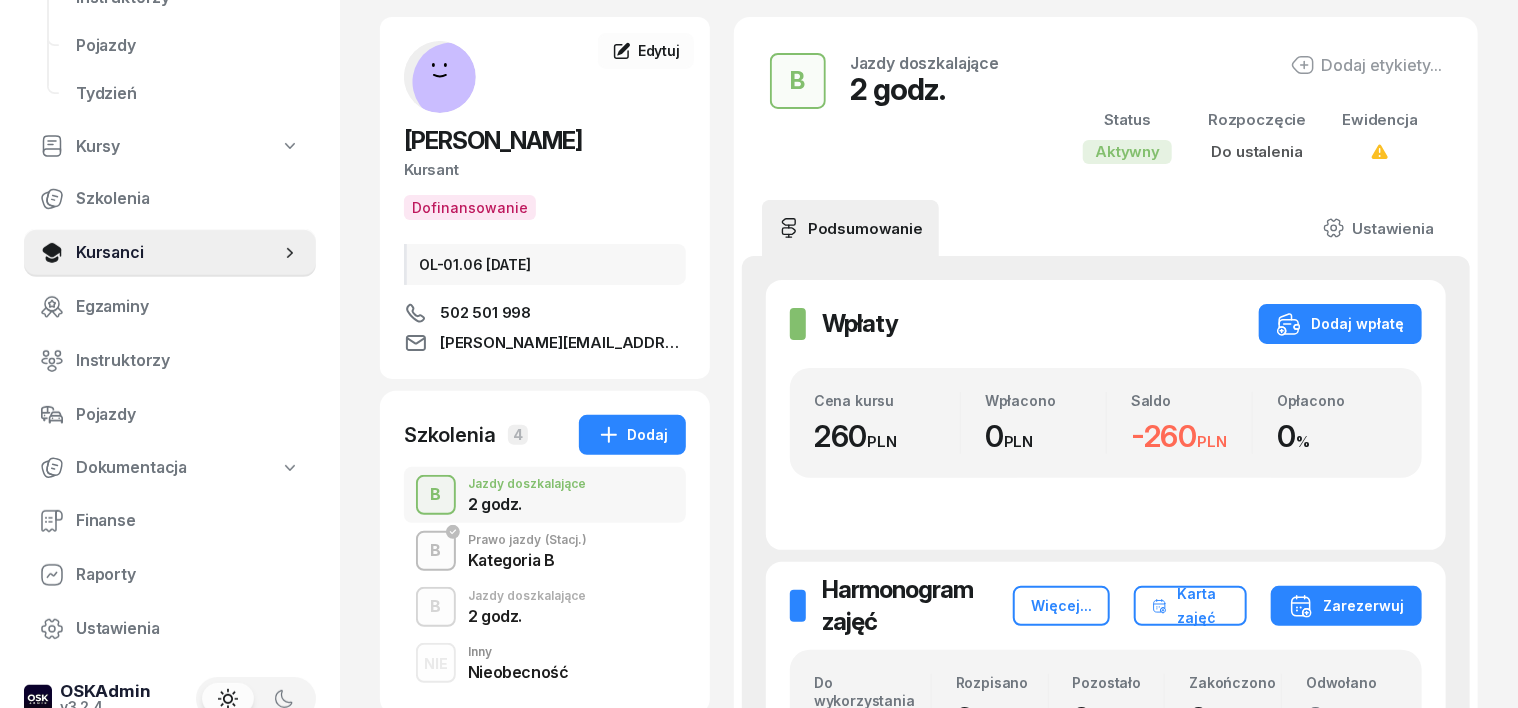 scroll, scrollTop: 124, scrollLeft: 0, axis: vertical 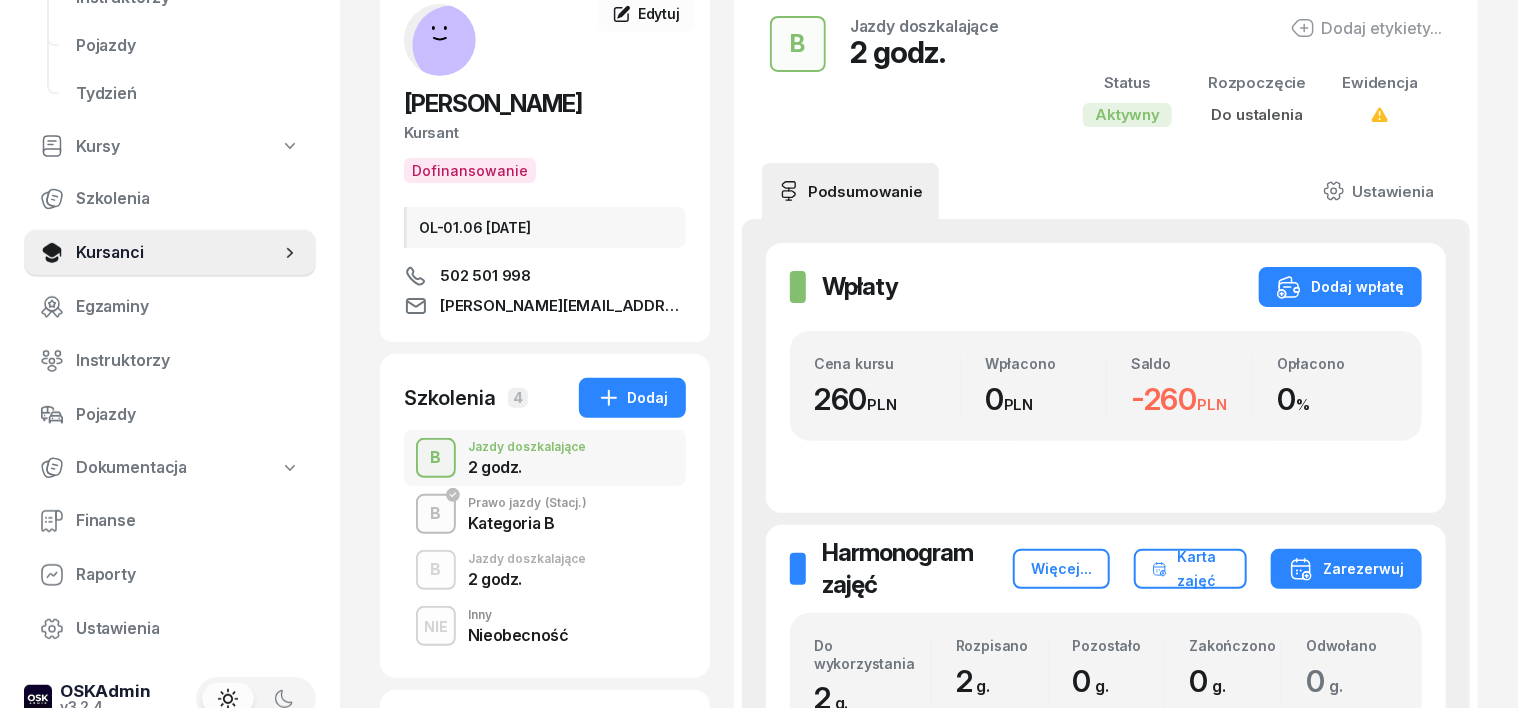 click on "NIE" at bounding box center [436, 626] 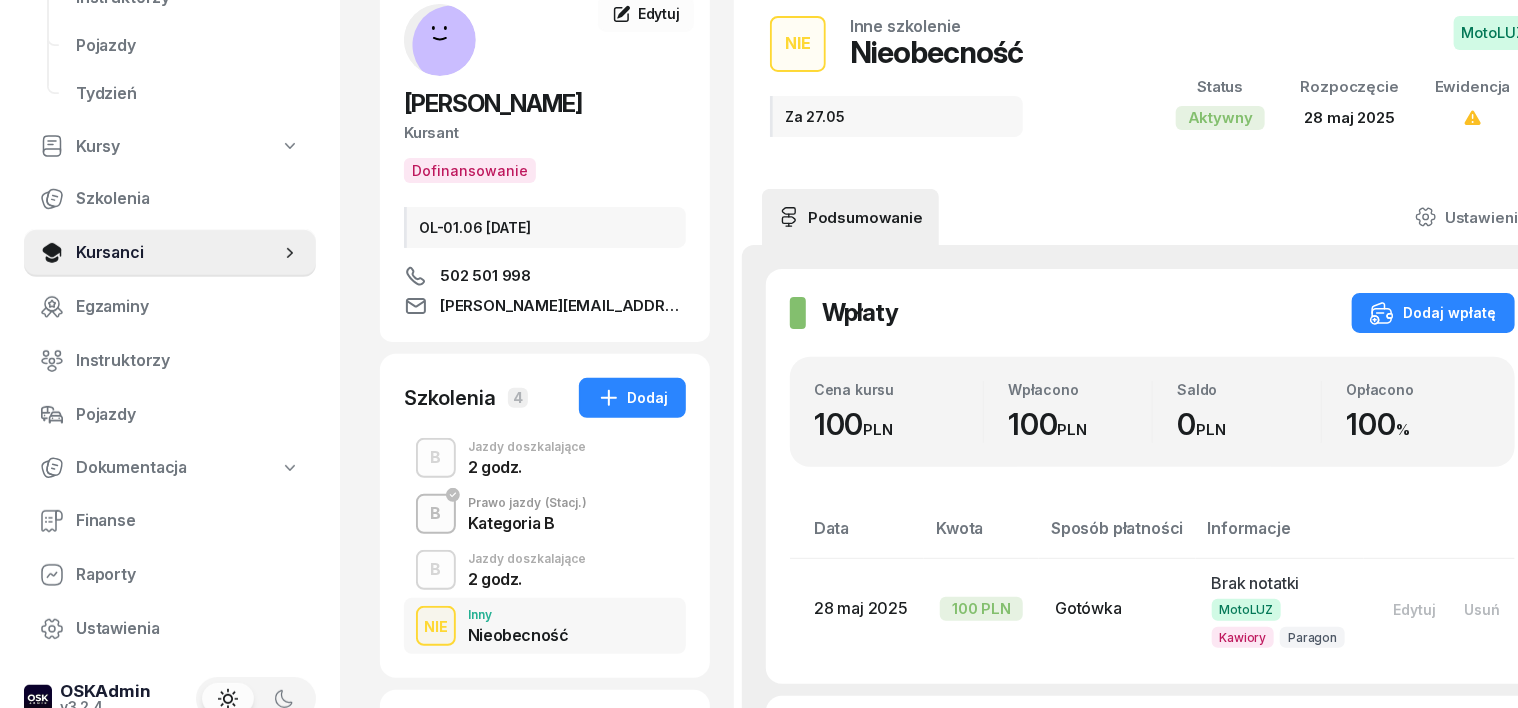 scroll, scrollTop: 0, scrollLeft: 0, axis: both 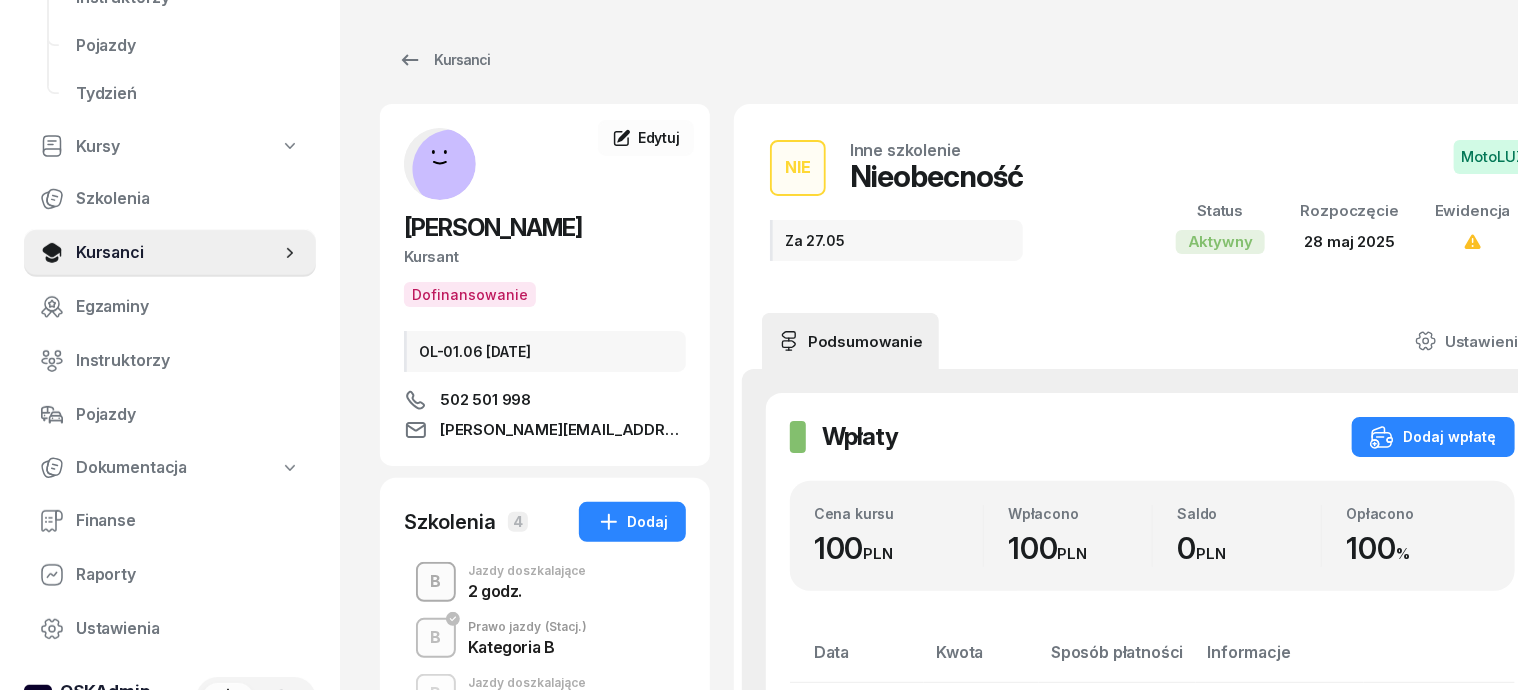 click on "B" at bounding box center (436, 582) 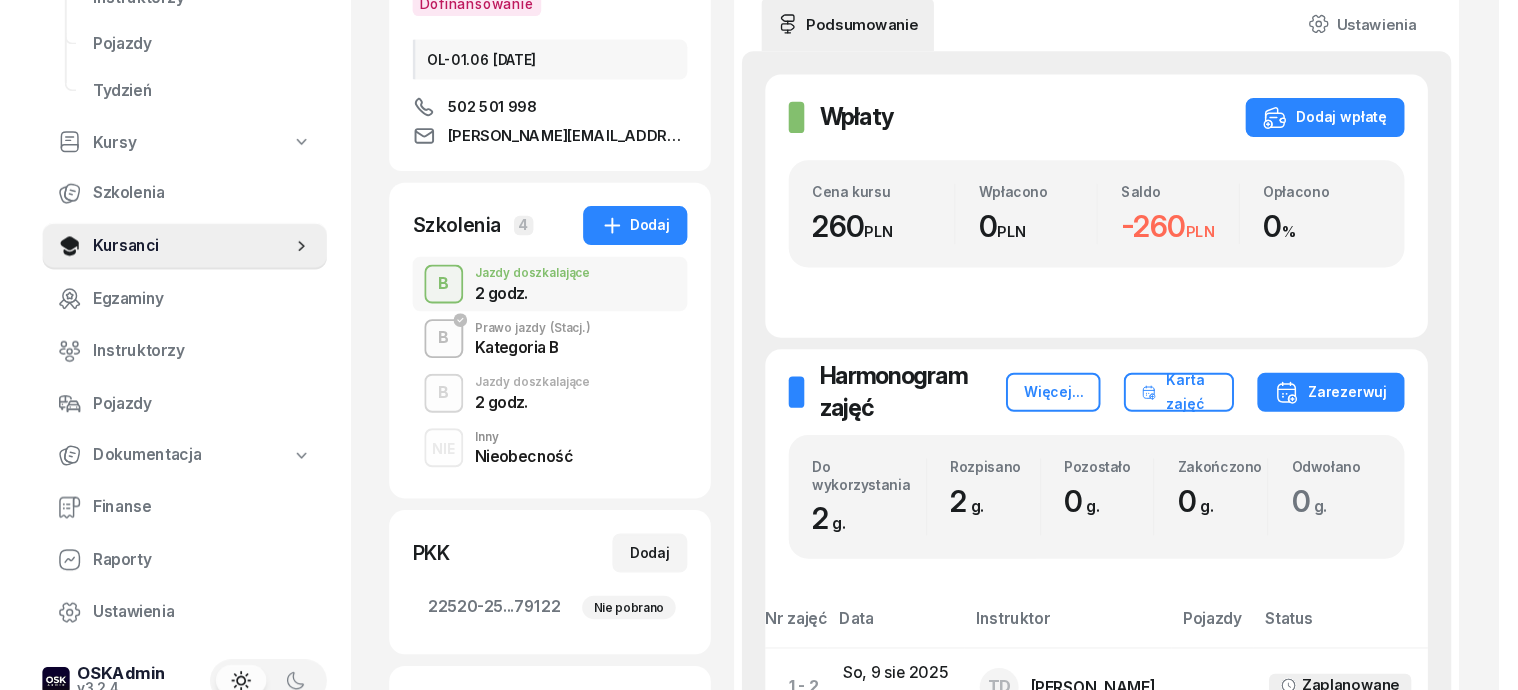 scroll, scrollTop: 0, scrollLeft: 0, axis: both 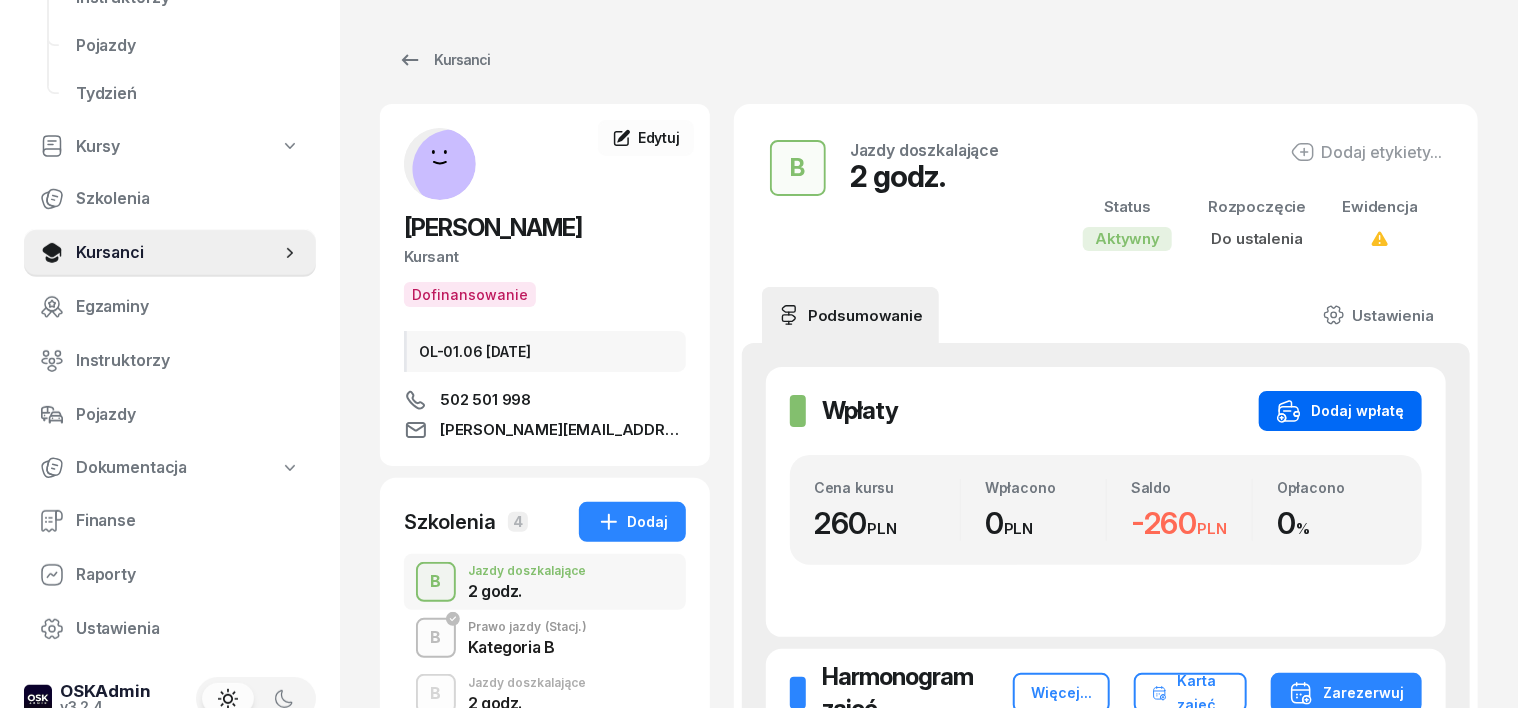 click on "Dodaj wpłatę" at bounding box center [1340, 411] 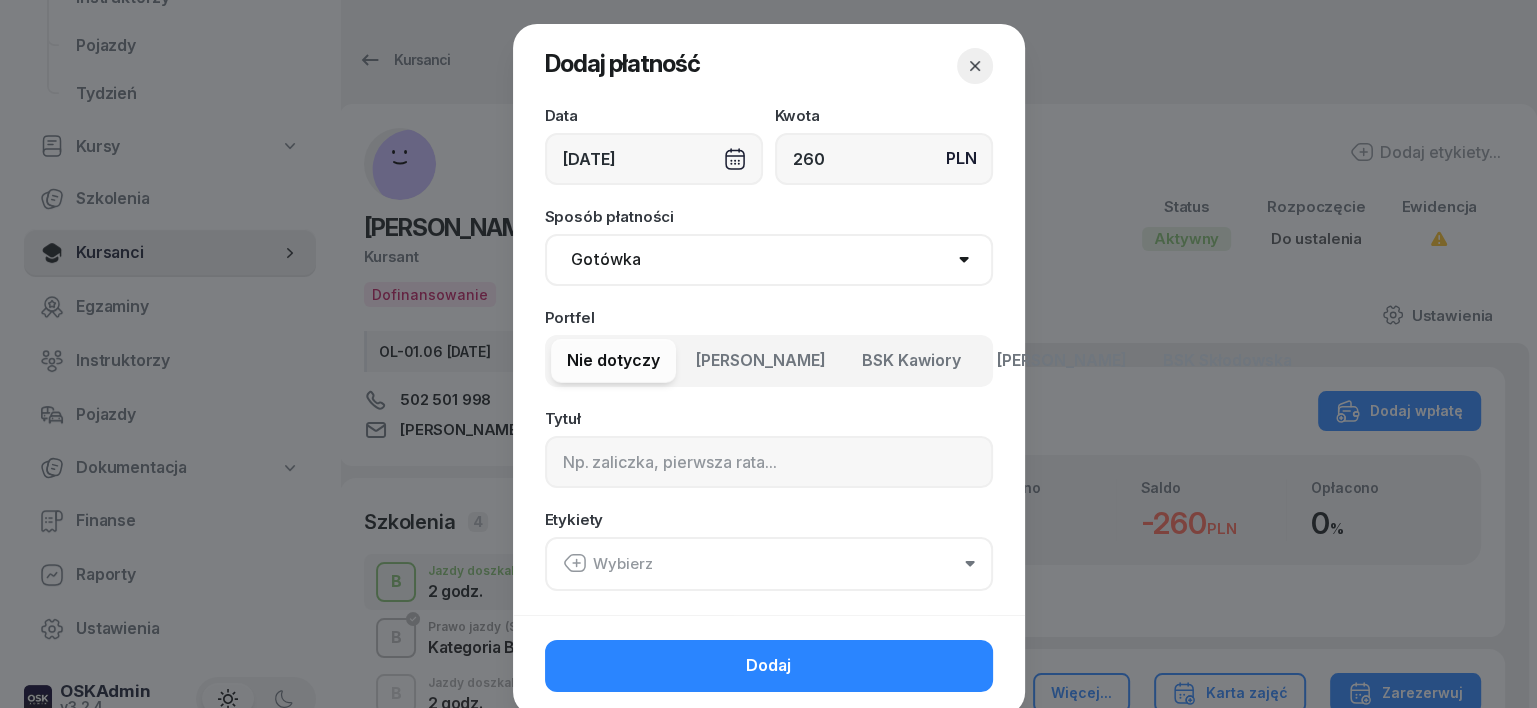 type on "260" 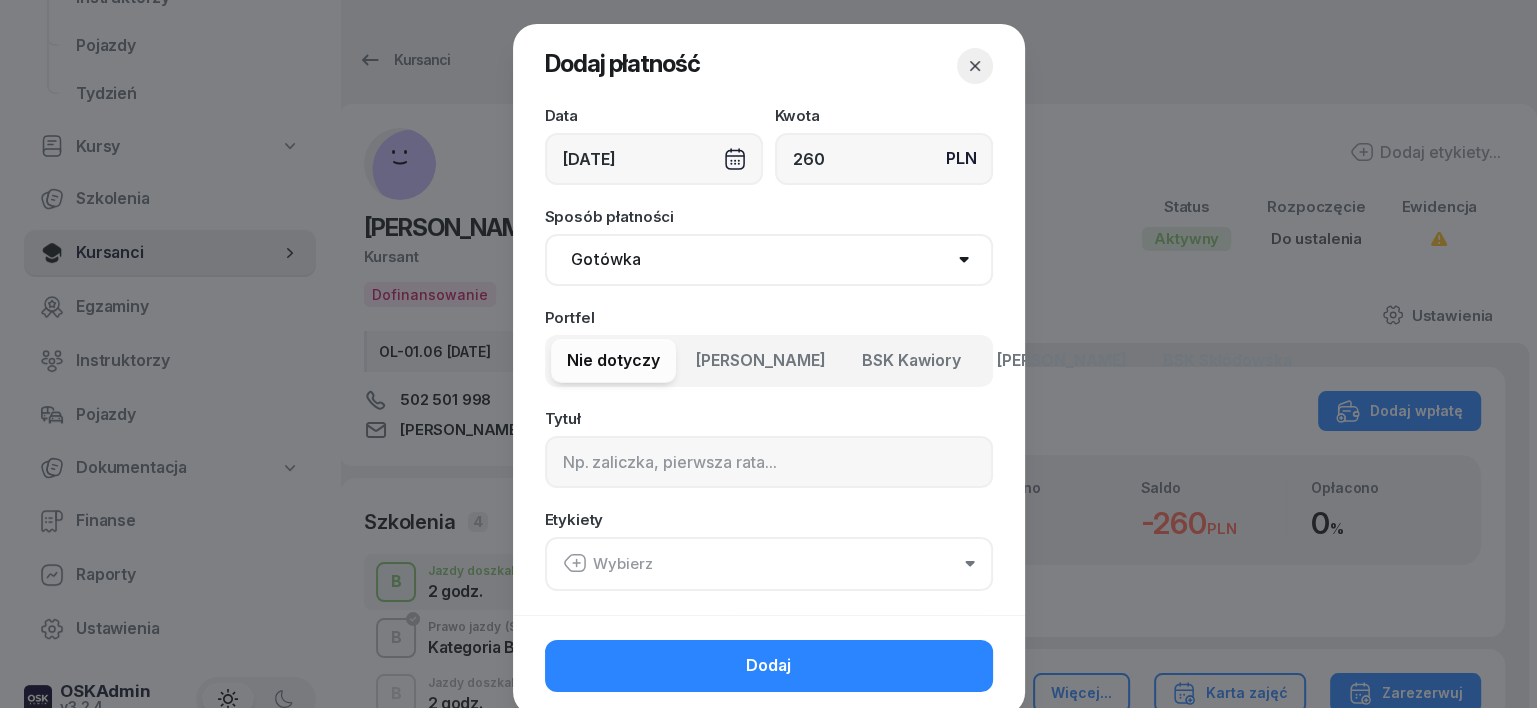 select on "transfer" 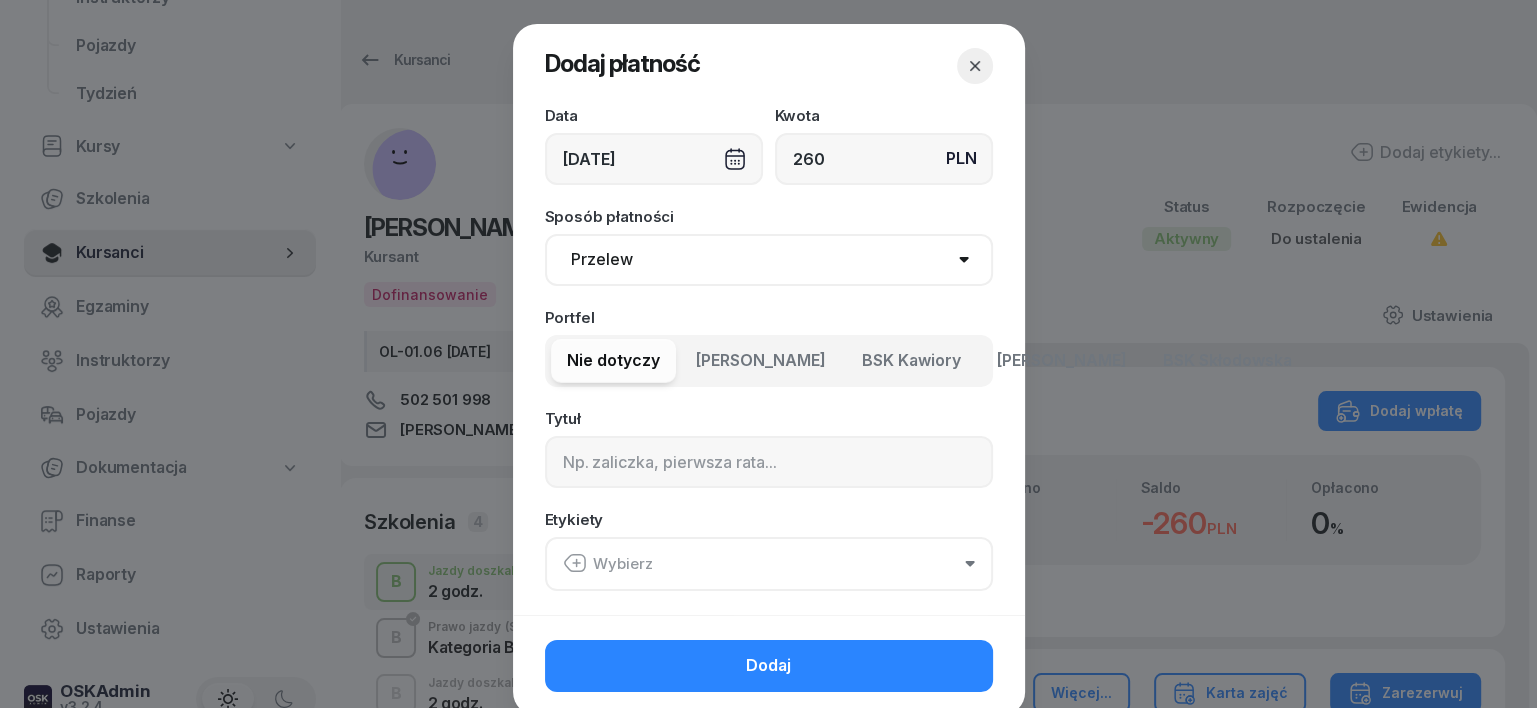 click on "Gotówka Karta Przelew Płatności online BLIK" at bounding box center (769, 260) 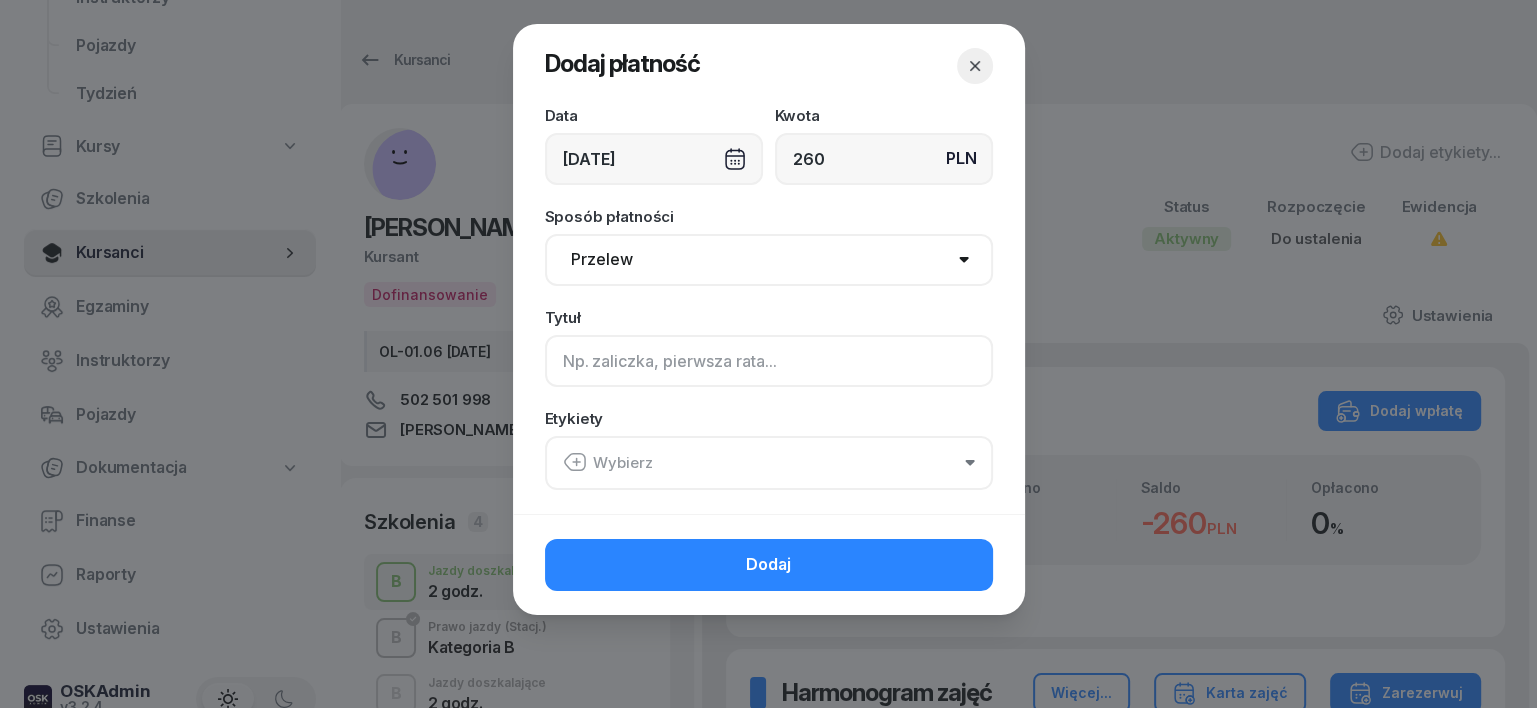 click 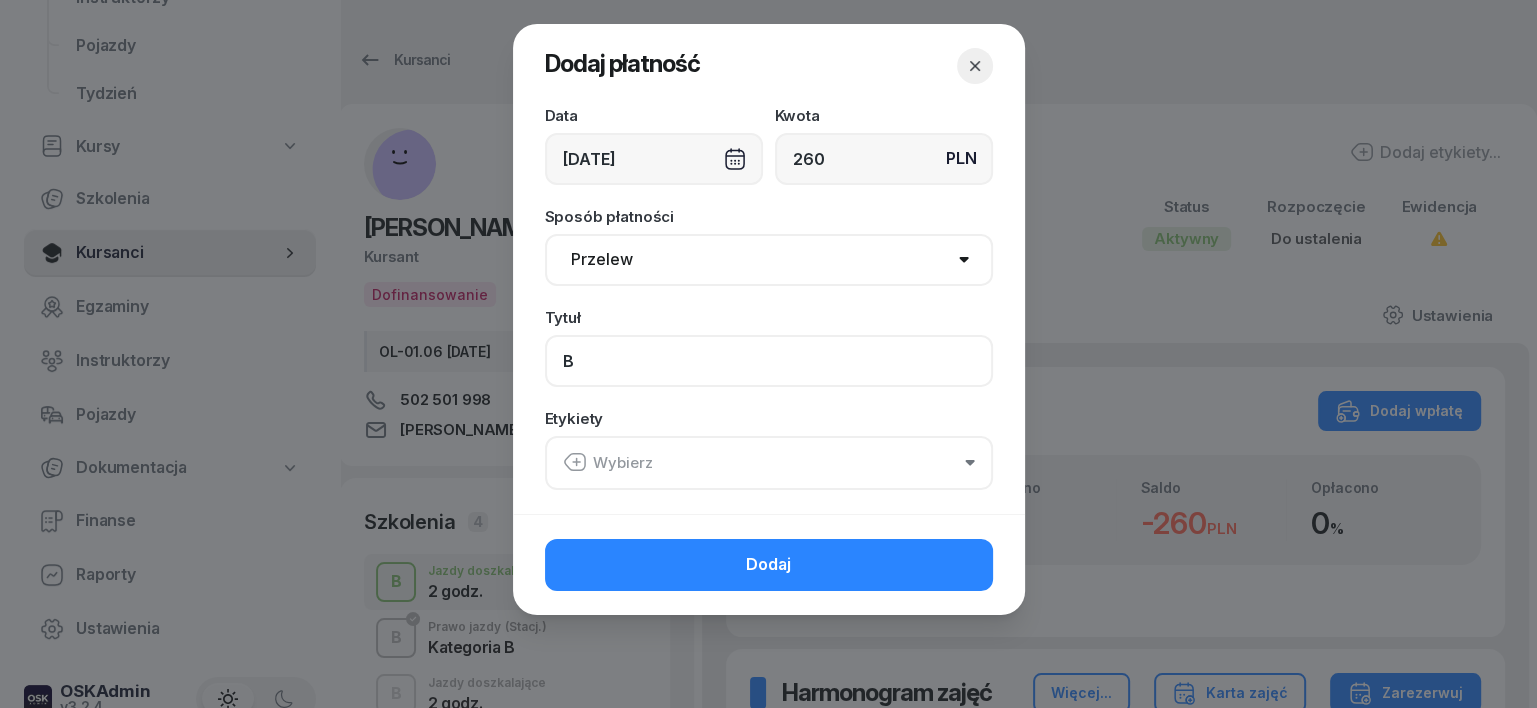 type on "B" 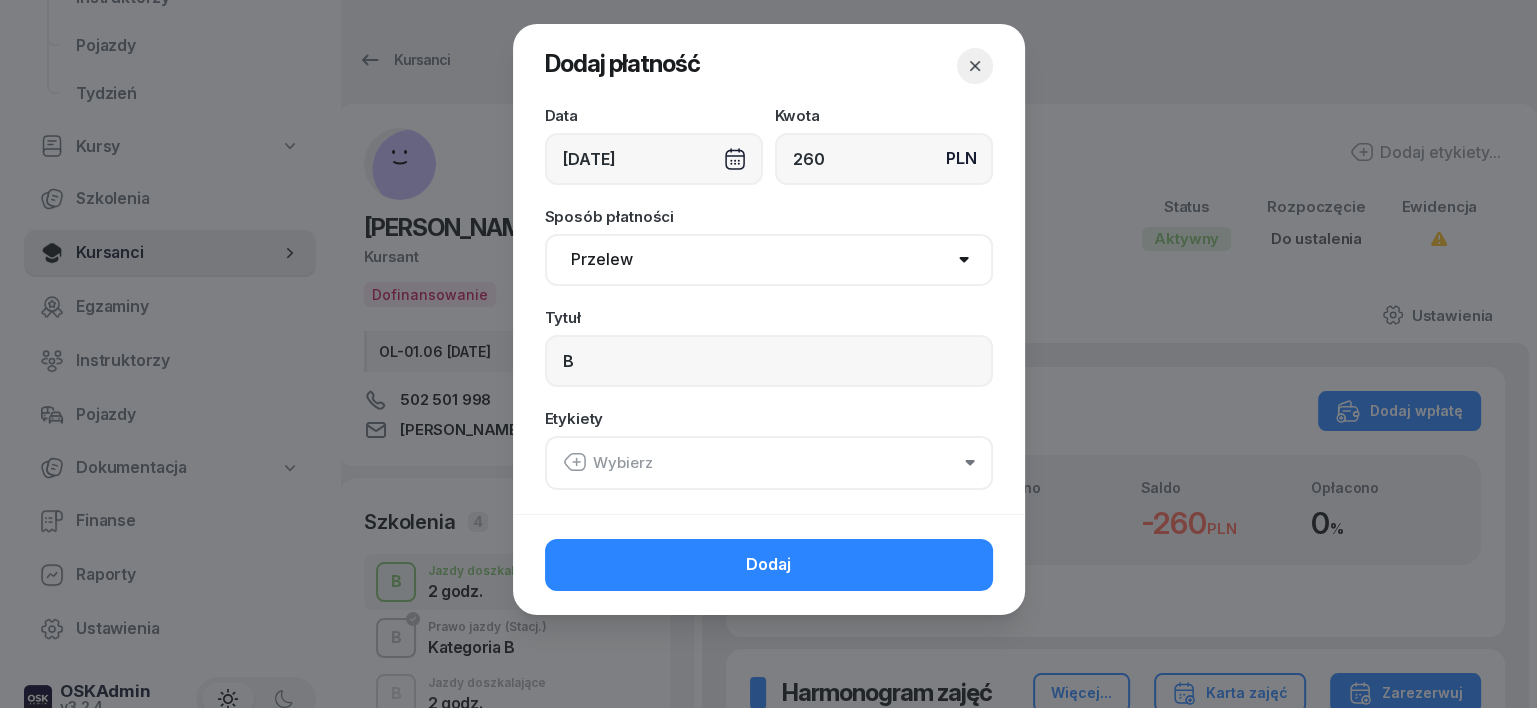 click 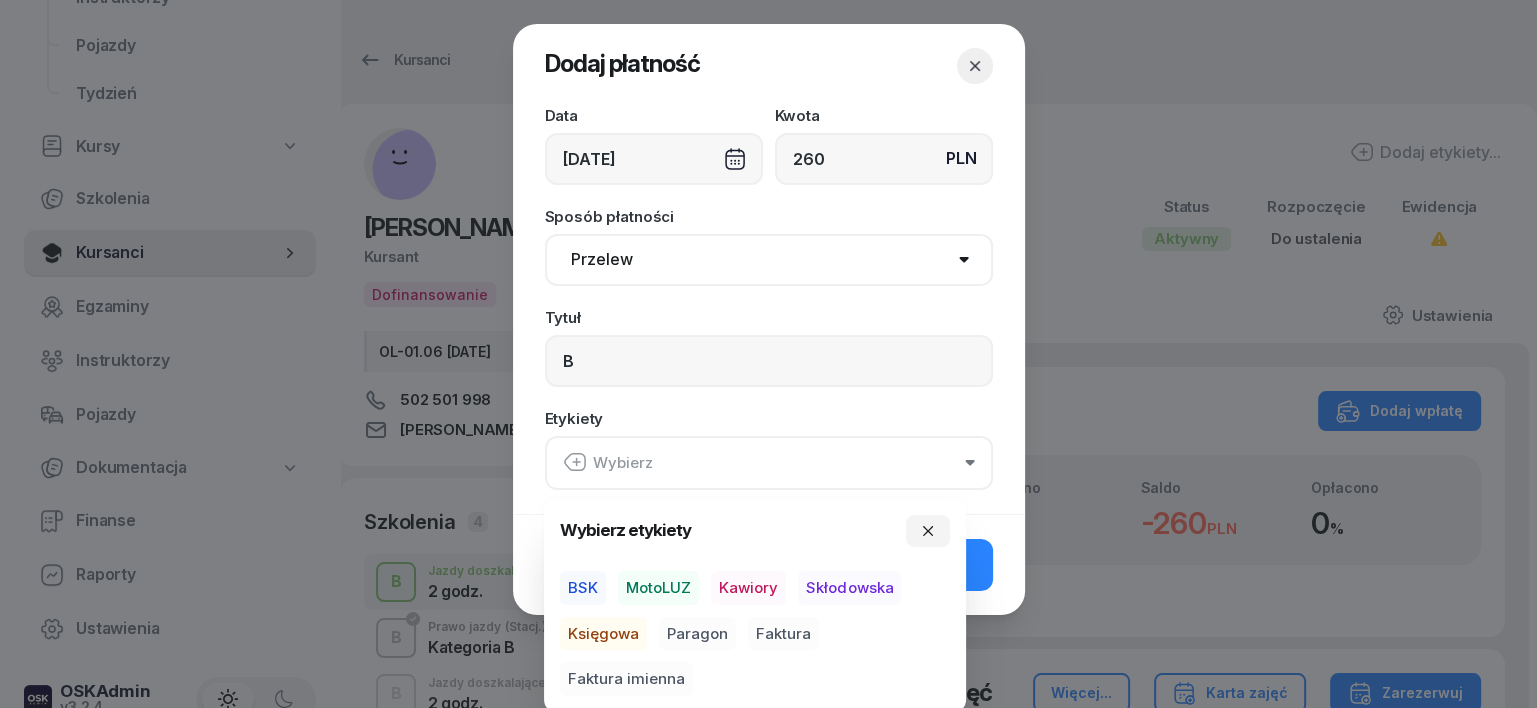 drag, startPoint x: 660, startPoint y: 580, endPoint x: 640, endPoint y: 611, distance: 36.891735 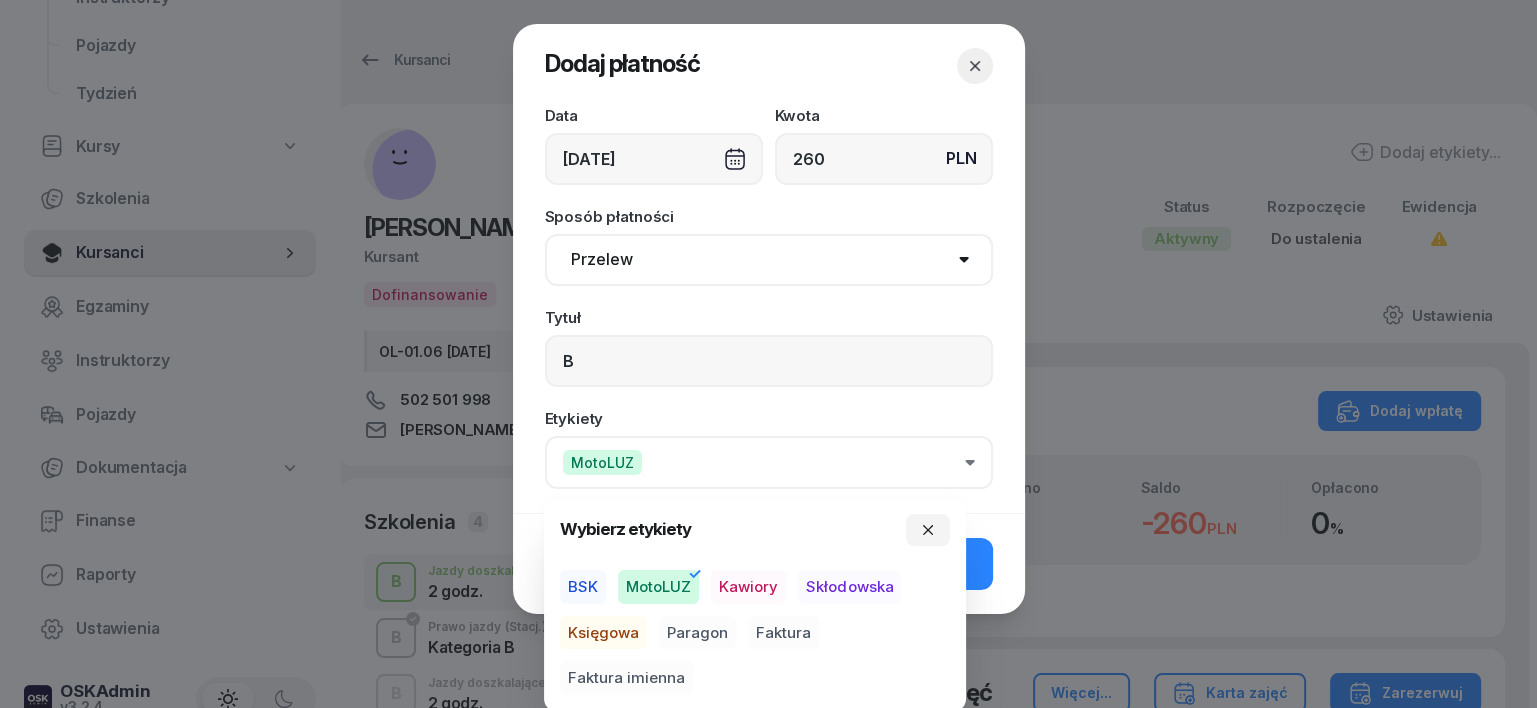 drag, startPoint x: 619, startPoint y: 633, endPoint x: 646, endPoint y: 639, distance: 27.658634 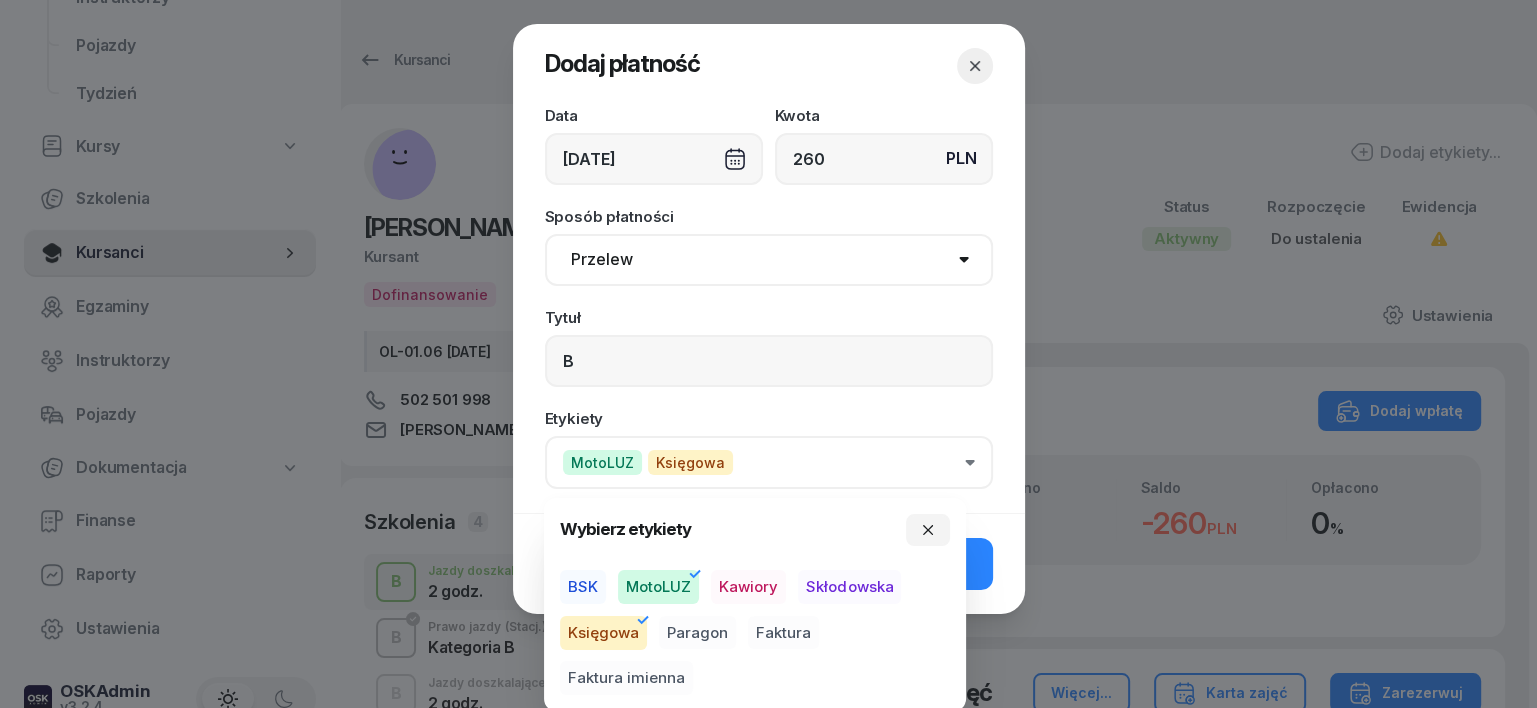 click on "Paragon" at bounding box center [697, 633] 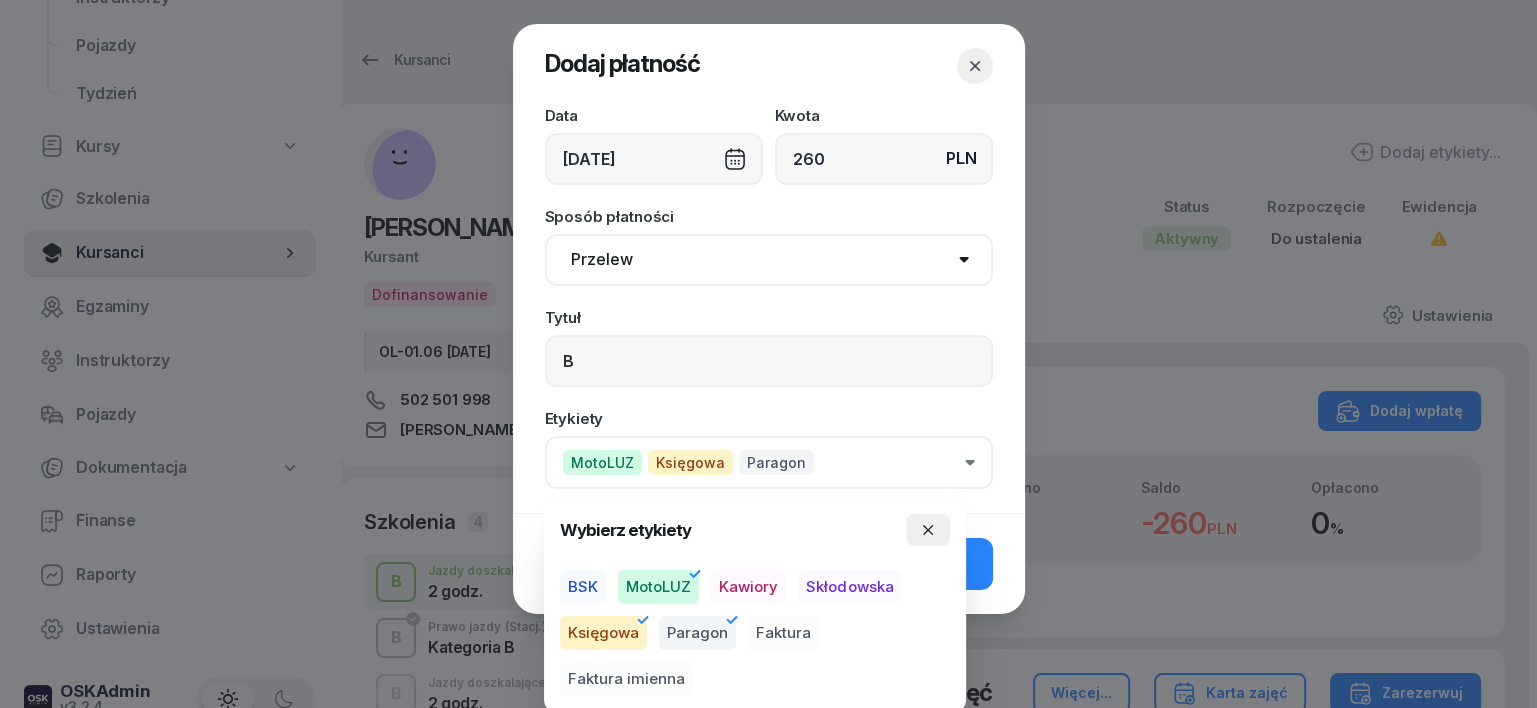 click 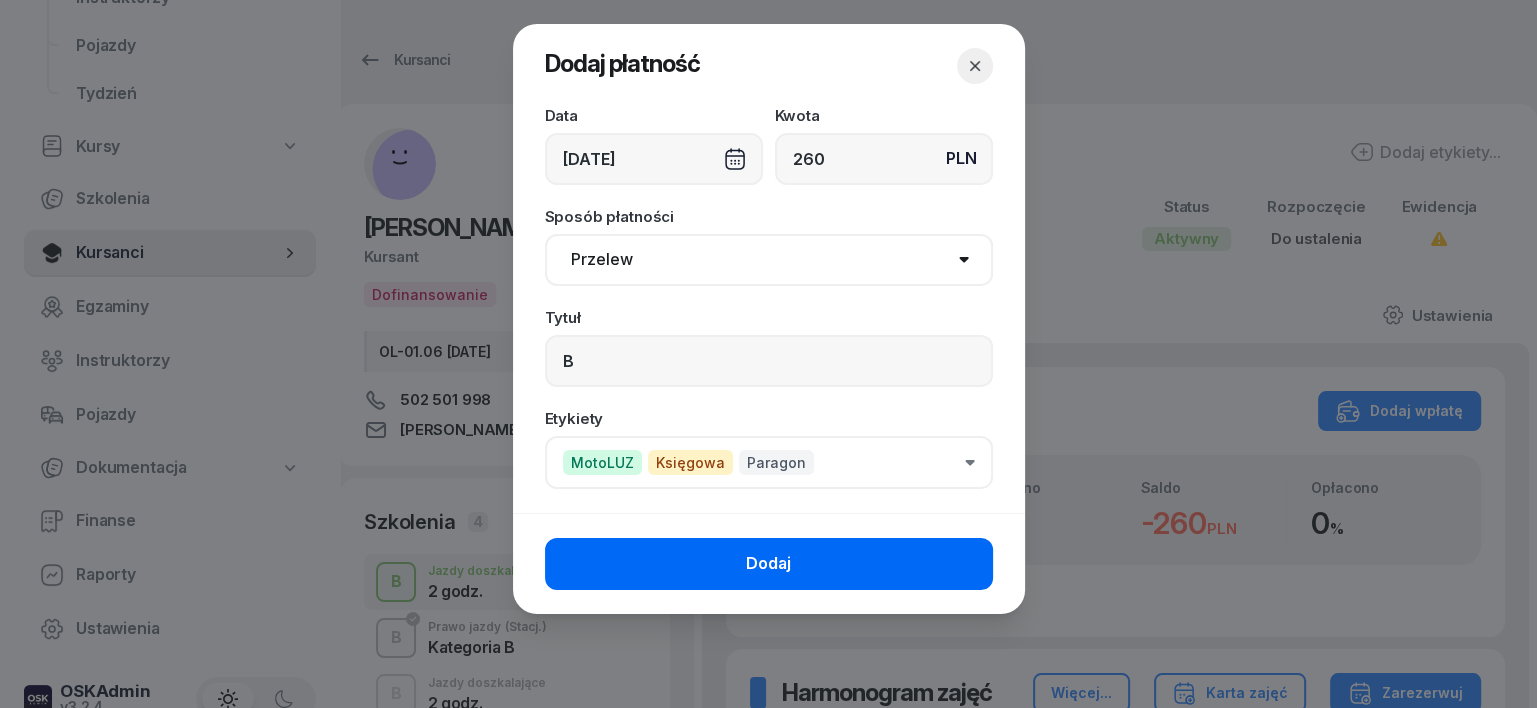 click on "Dodaj" 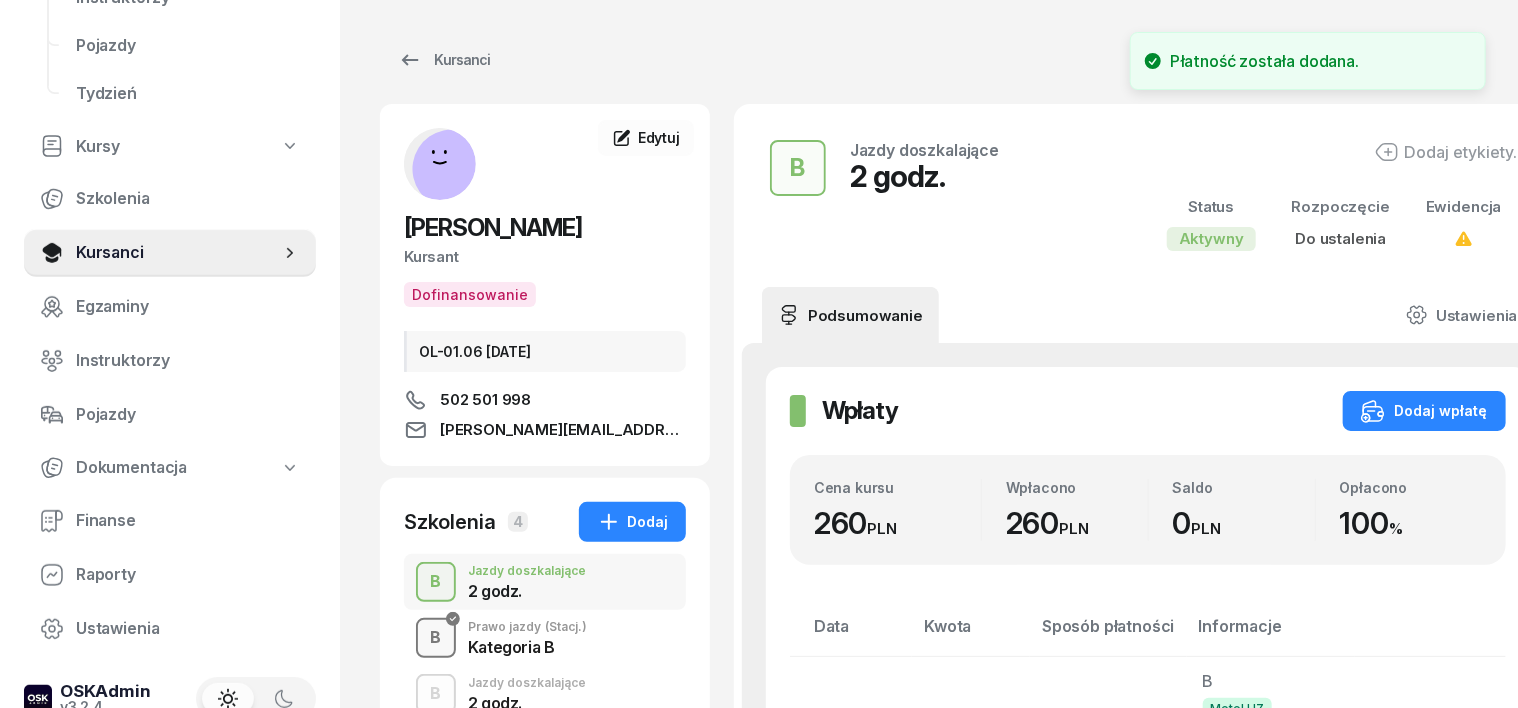 click on "B" at bounding box center (436, 638) 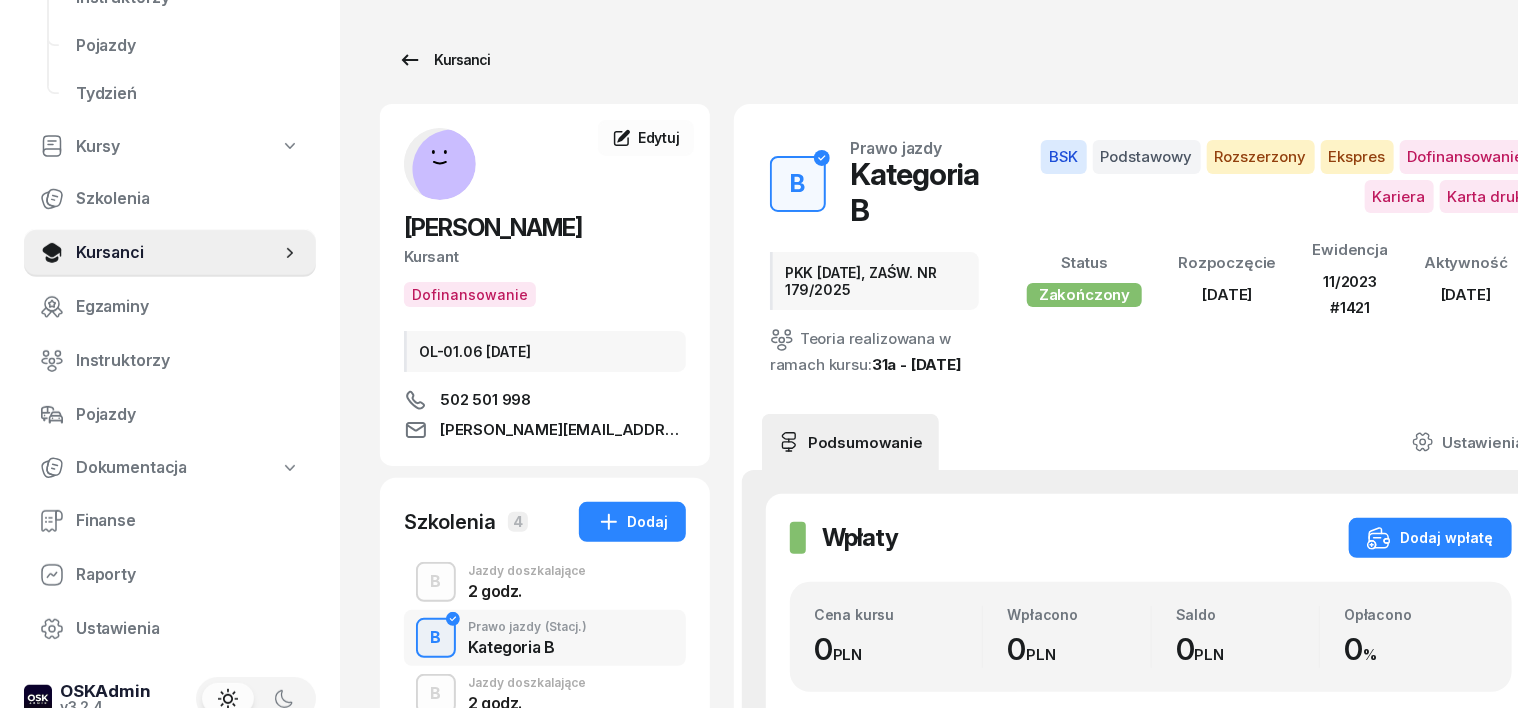 click on "Kursanci" at bounding box center [444, 60] 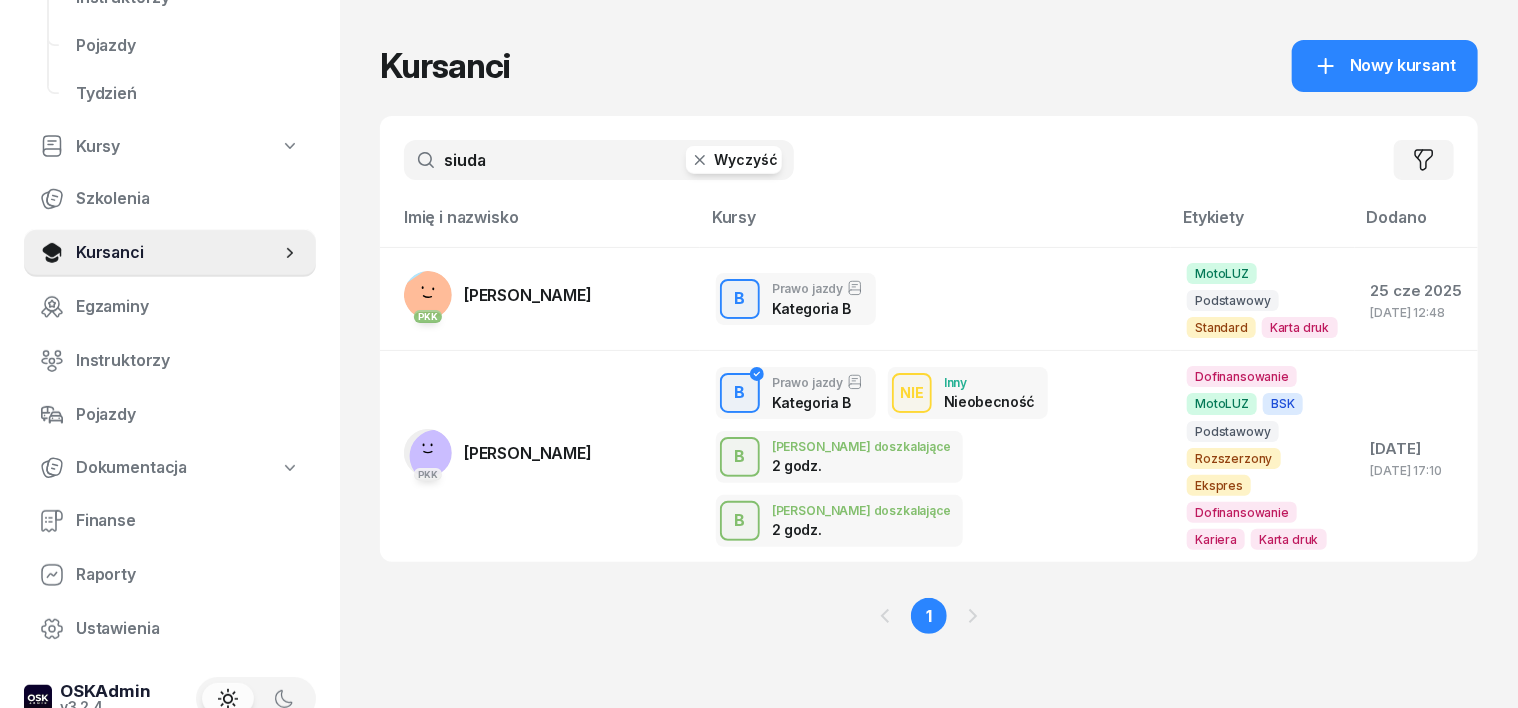 click 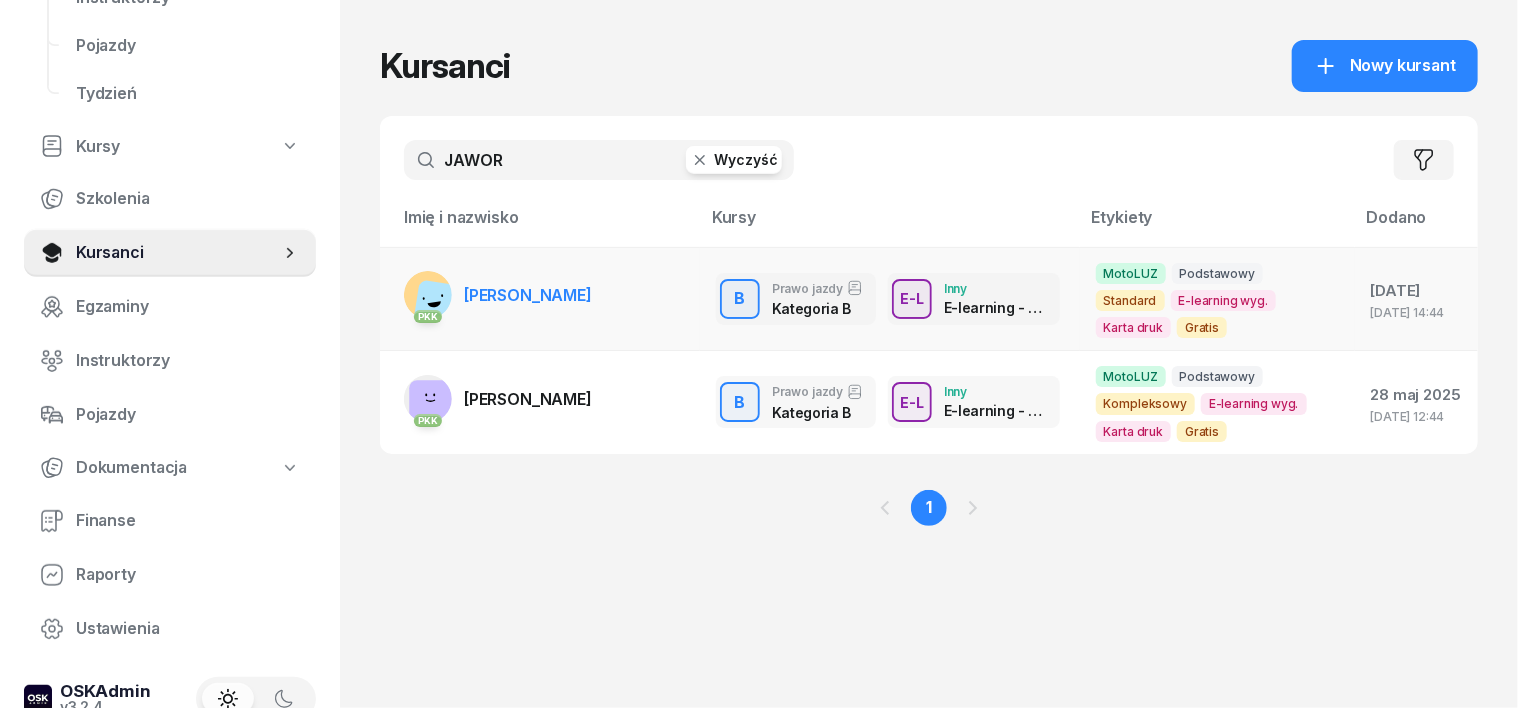 type on "JAWOR" 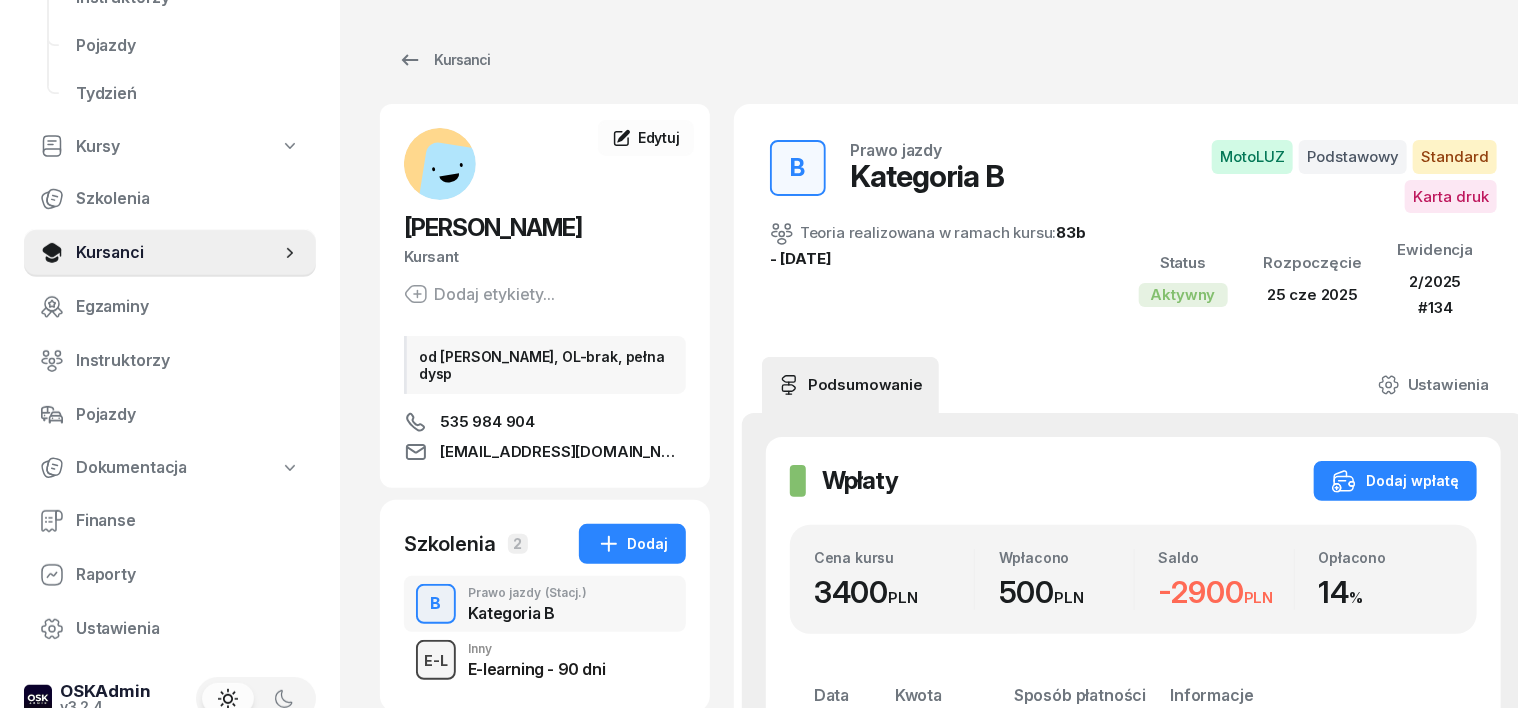 click on "E-L" at bounding box center (436, 660) 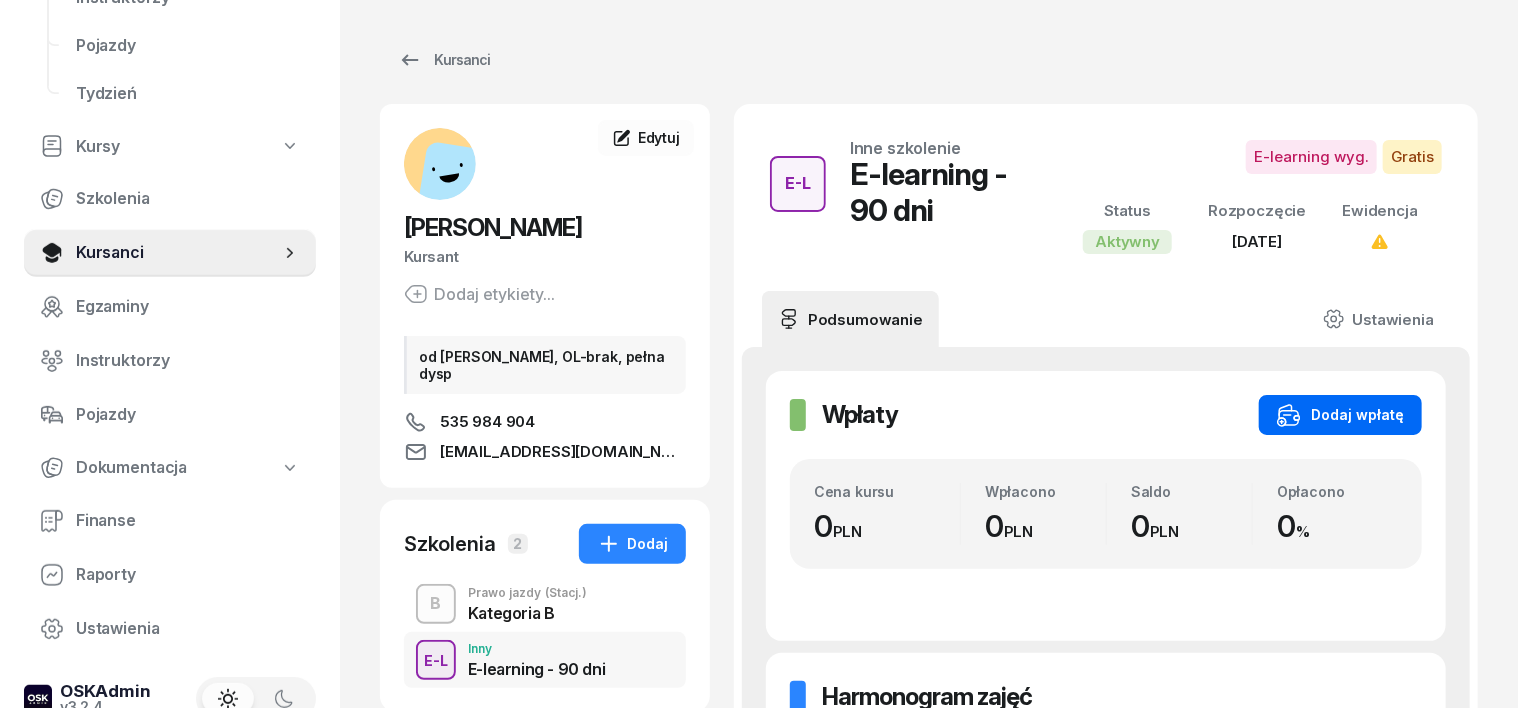 click on "Dodaj wpłatę" at bounding box center (1340, 415) 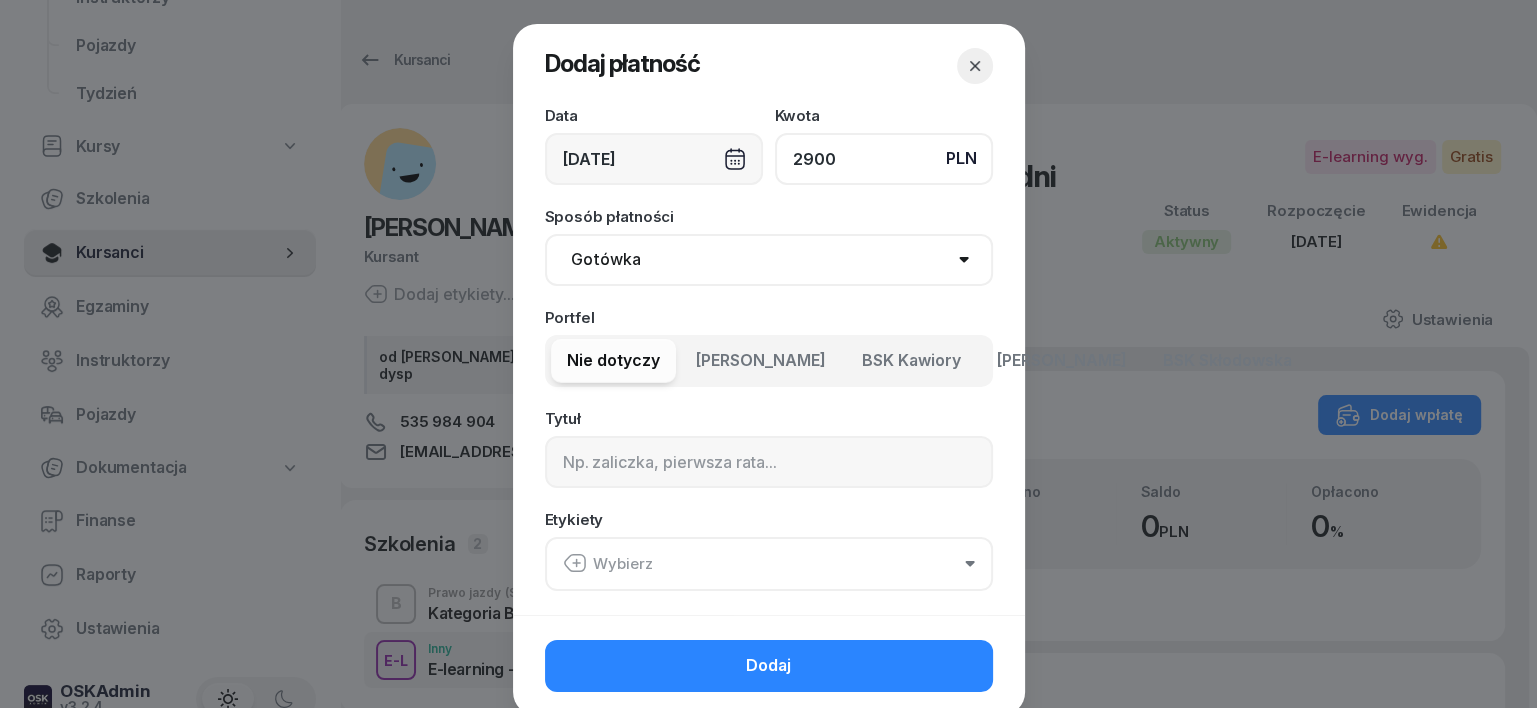 type on "2900" 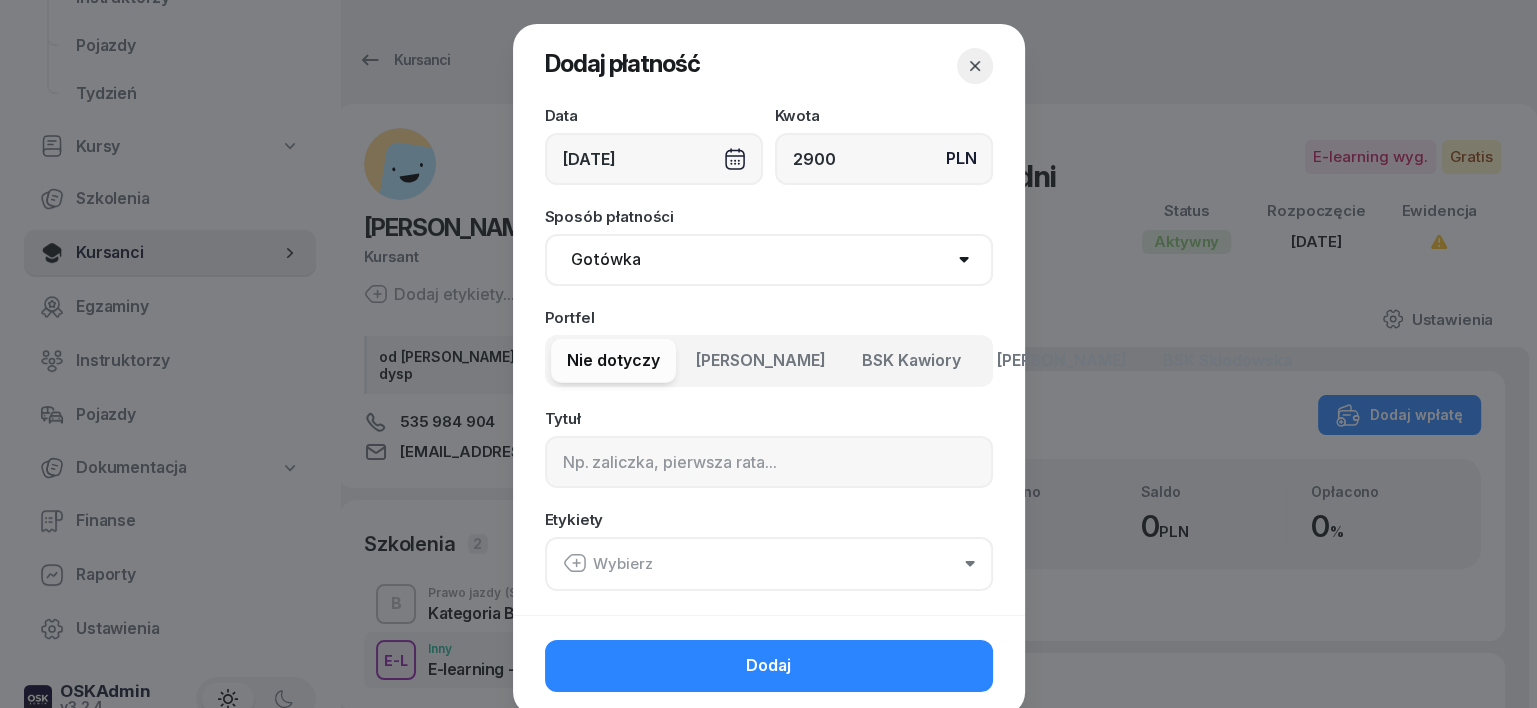 click on "Gotówka Karta Przelew Płatności online BLIK" at bounding box center [769, 260] 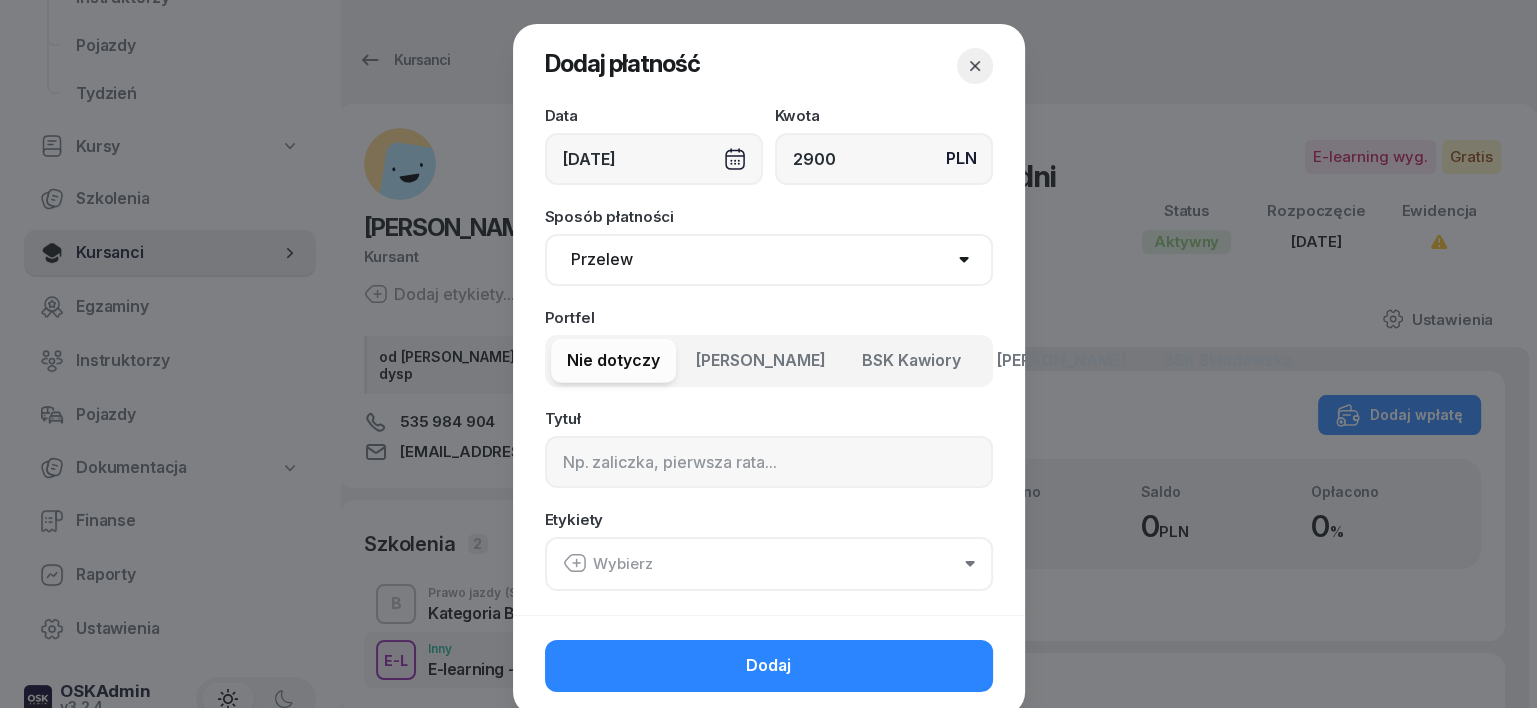 click on "Gotówka Karta Przelew Płatności online BLIK" at bounding box center [769, 260] 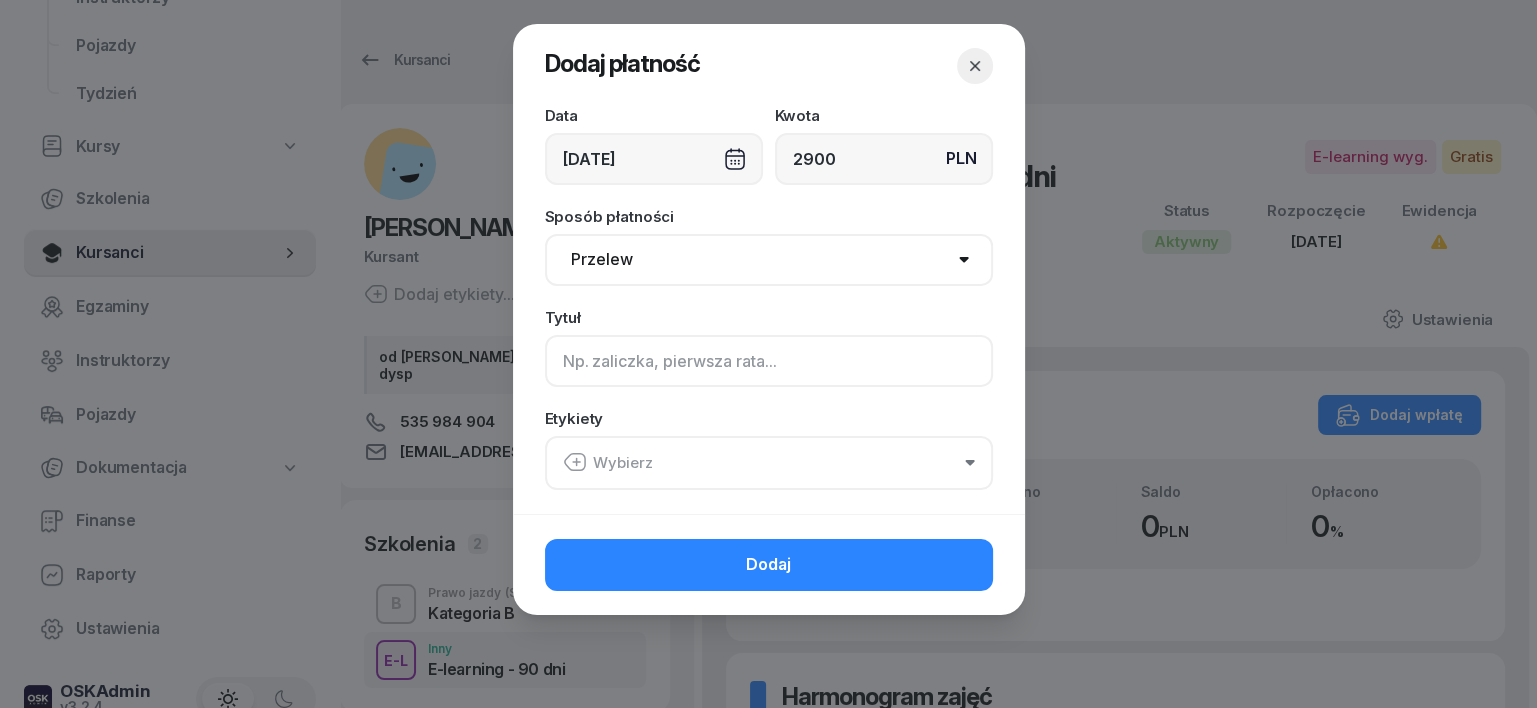 click 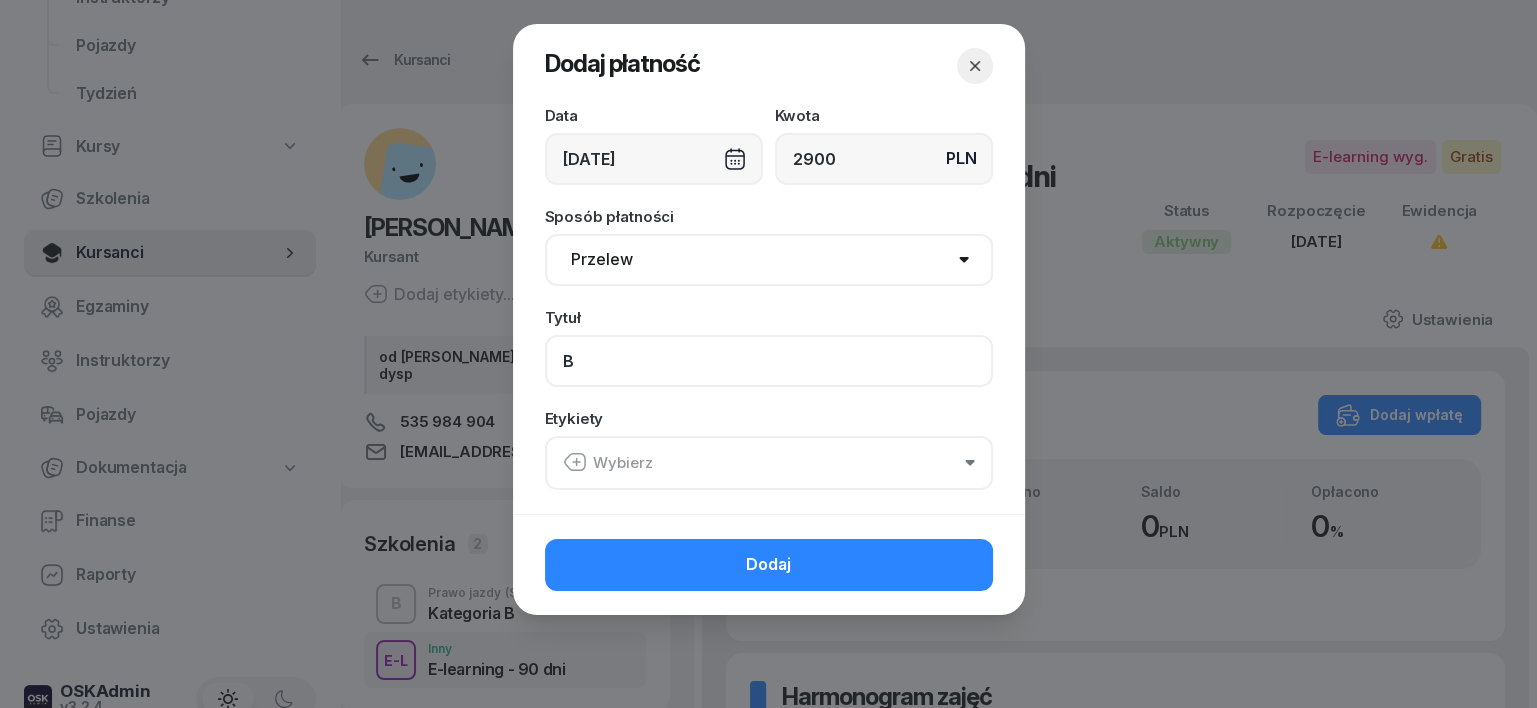type on "B" 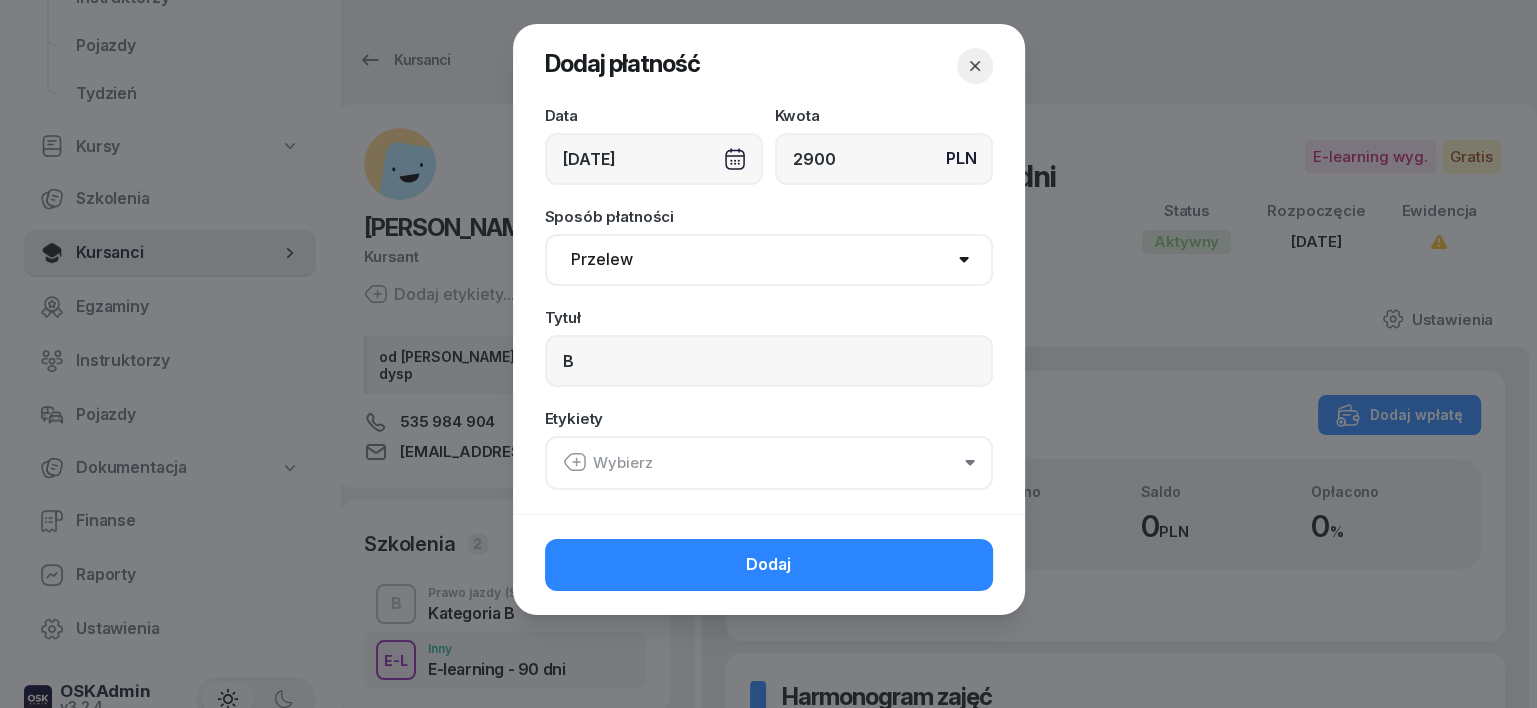 click 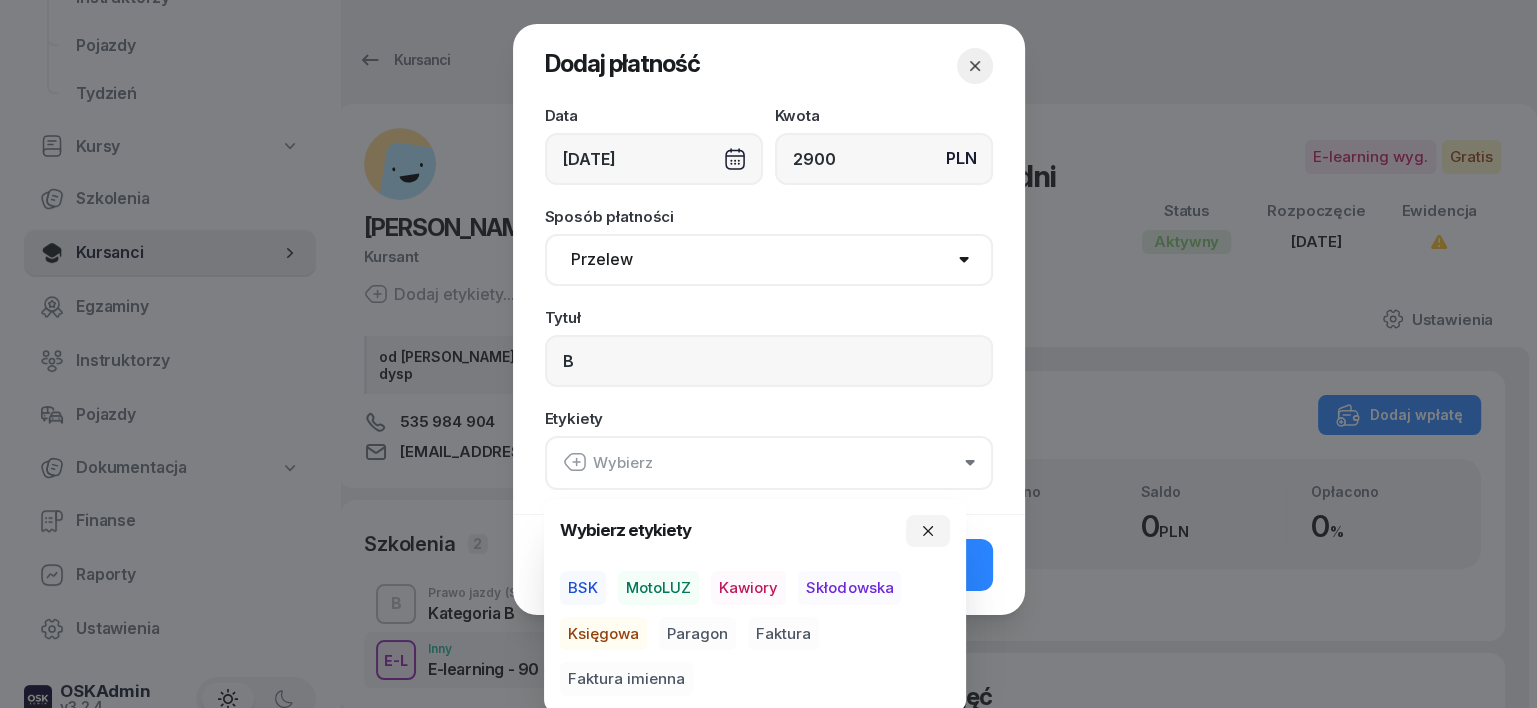 click on "MotoLUZ" at bounding box center [658, 588] 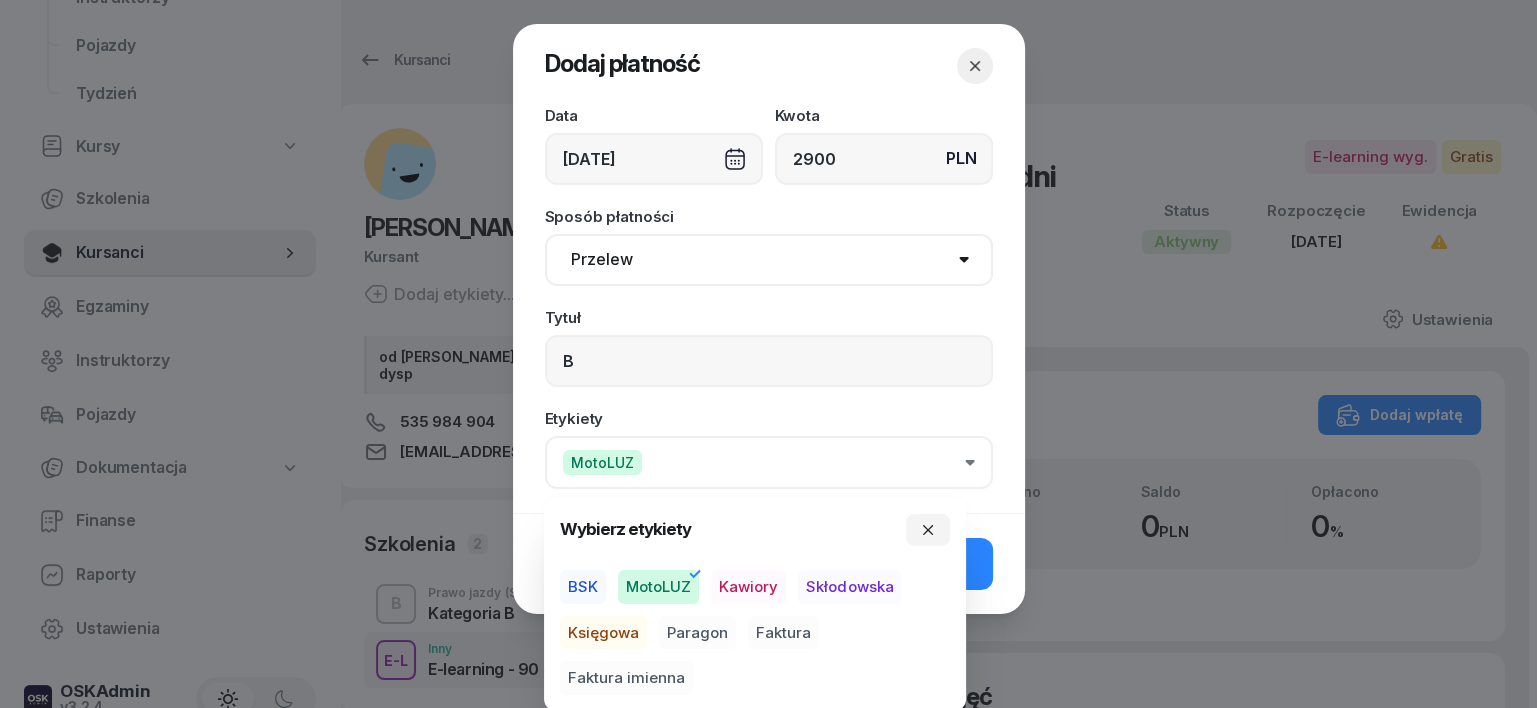 click on "Księgowa" at bounding box center (603, 633) 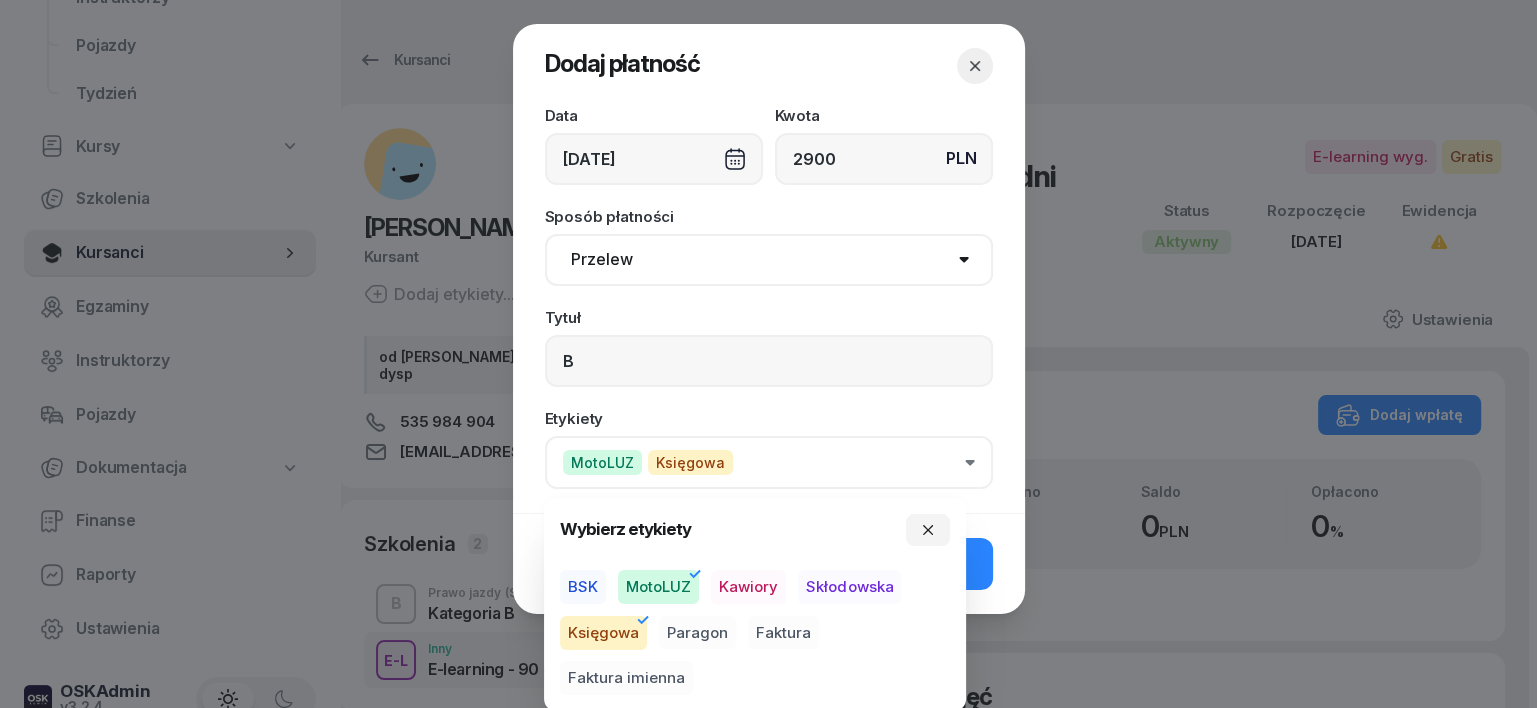 click on "Paragon" at bounding box center [697, 633] 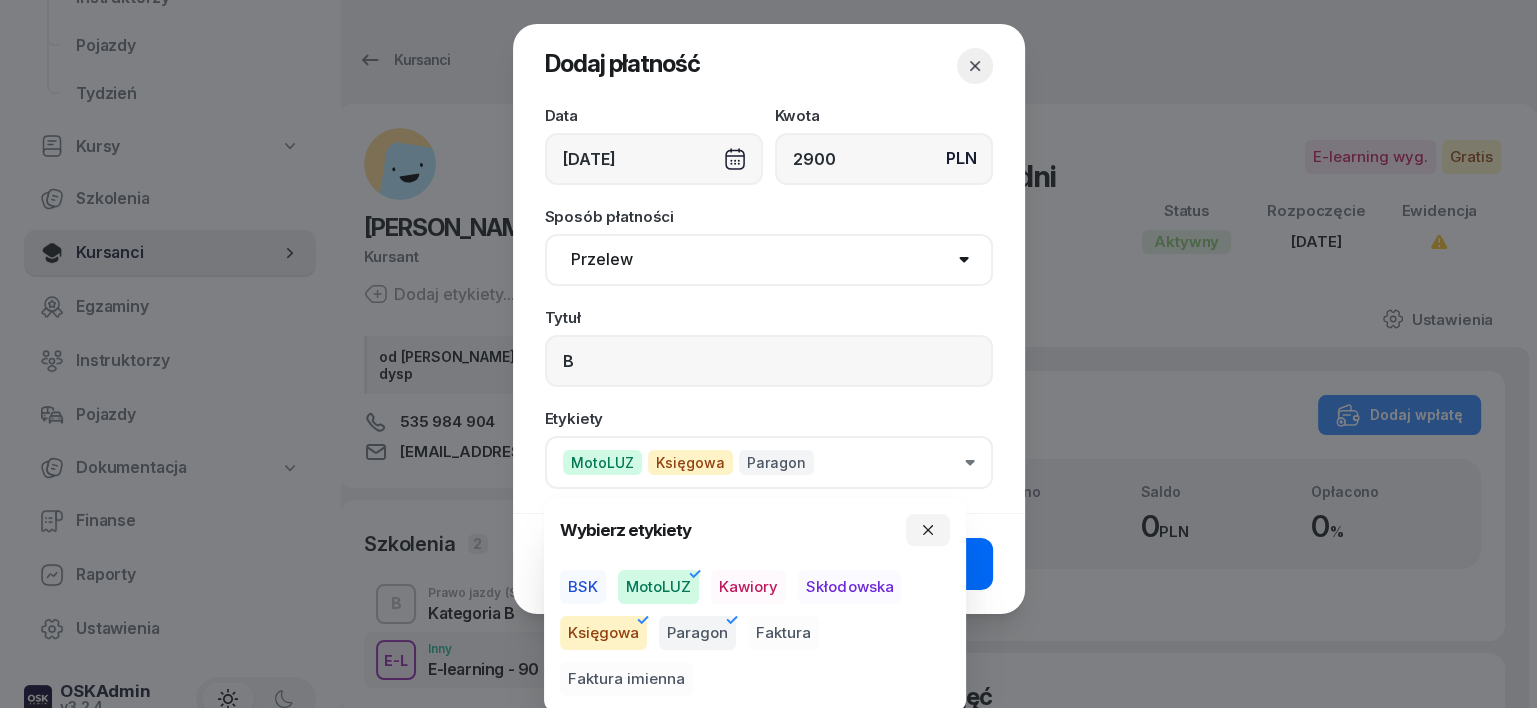 drag, startPoint x: 932, startPoint y: 527, endPoint x: 936, endPoint y: 540, distance: 13.601471 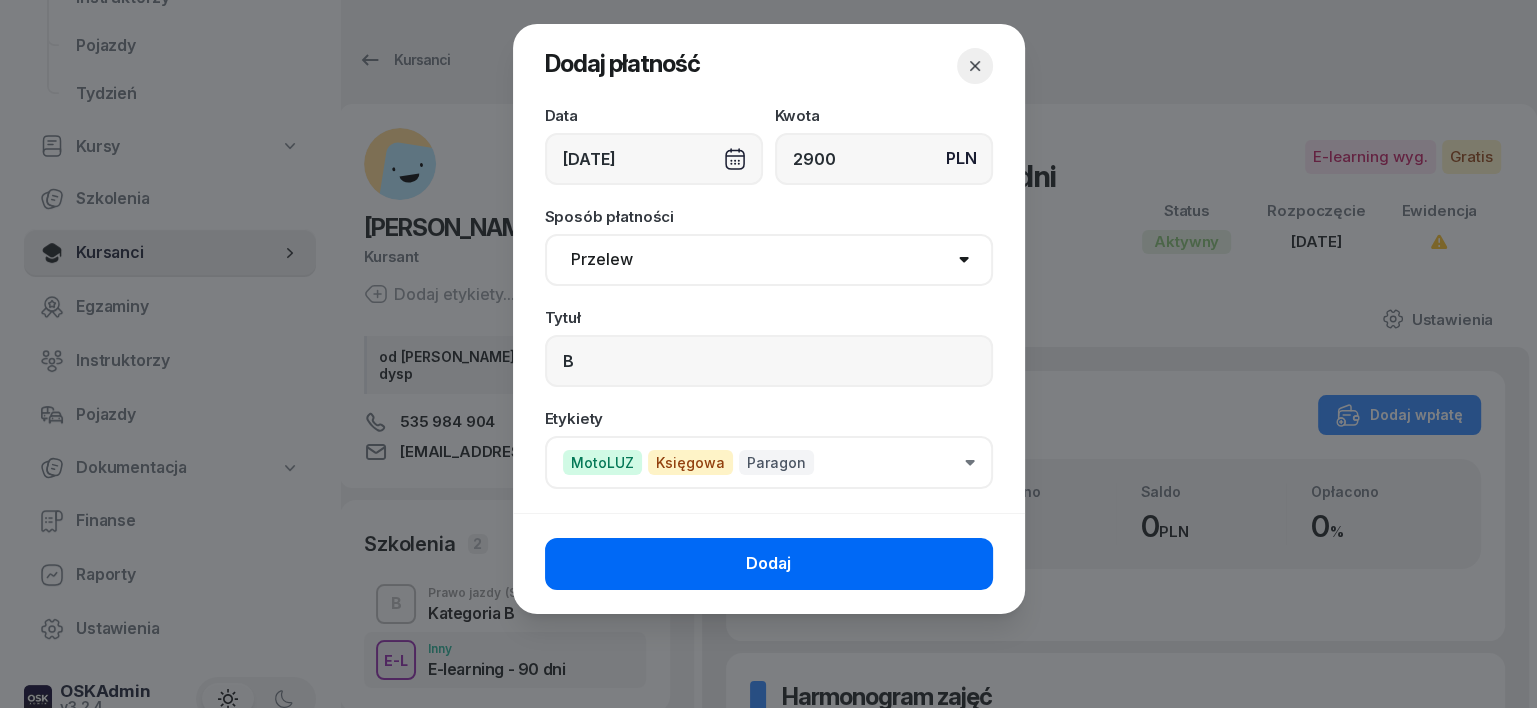 click on "Dodaj" 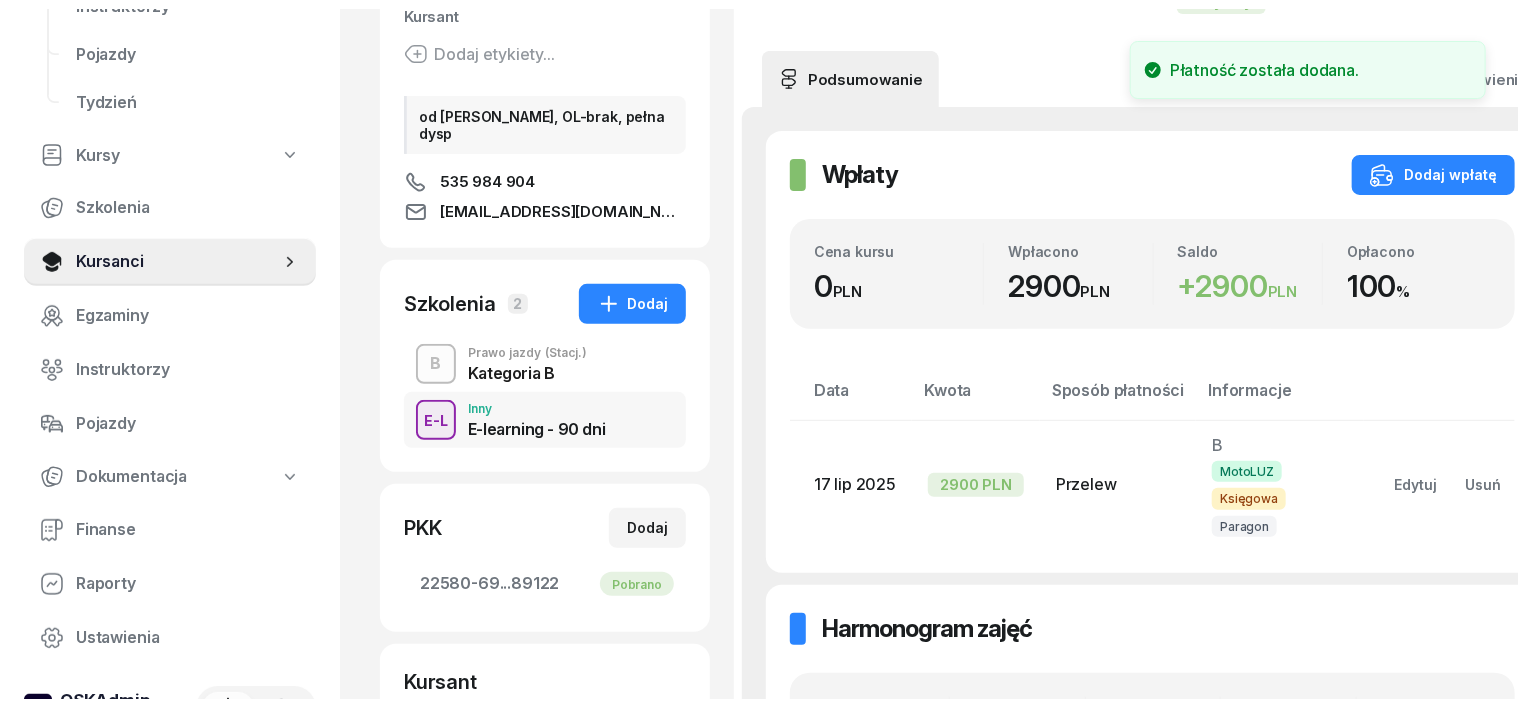 scroll, scrollTop: 250, scrollLeft: 0, axis: vertical 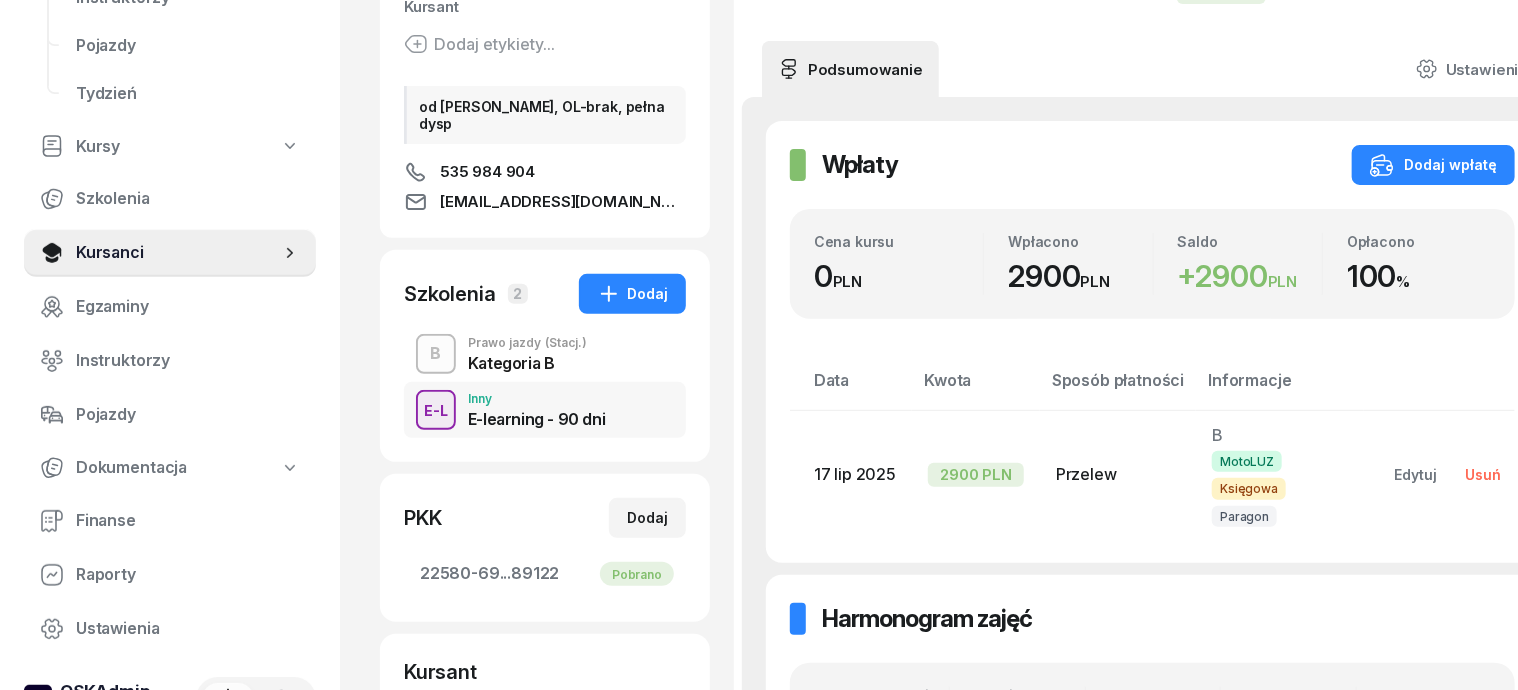 click on "Usuń" at bounding box center (1483, 474) 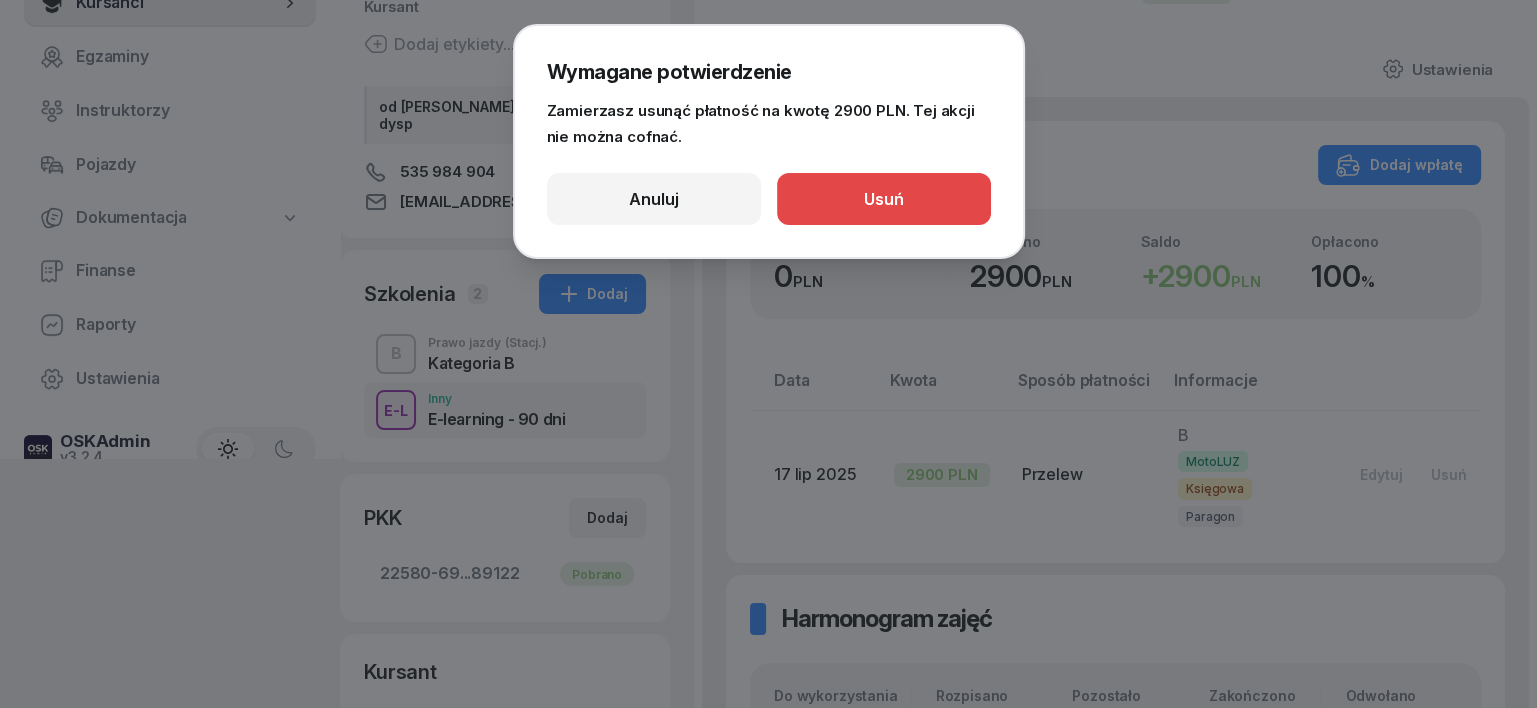 click on "Usuń" at bounding box center (884, 199) 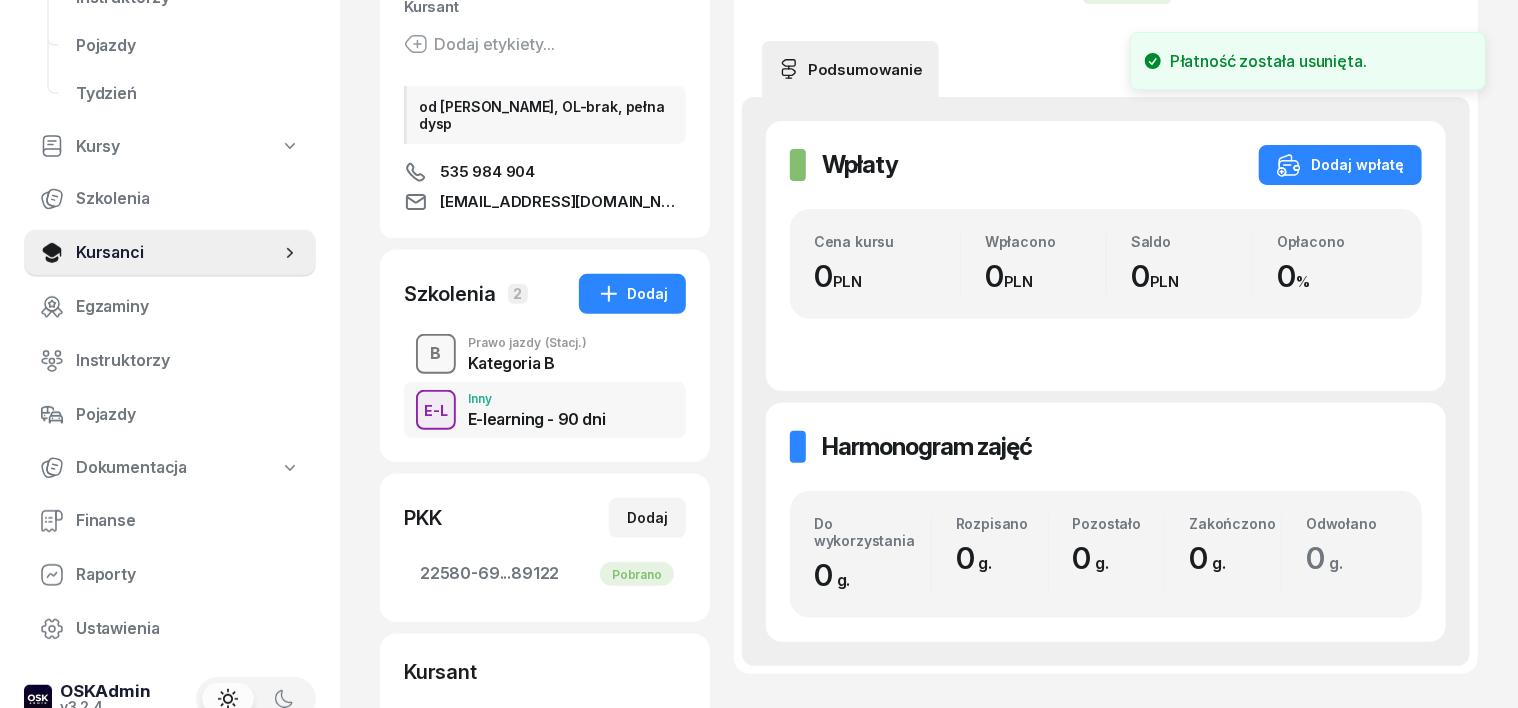 click on "B" at bounding box center (436, 354) 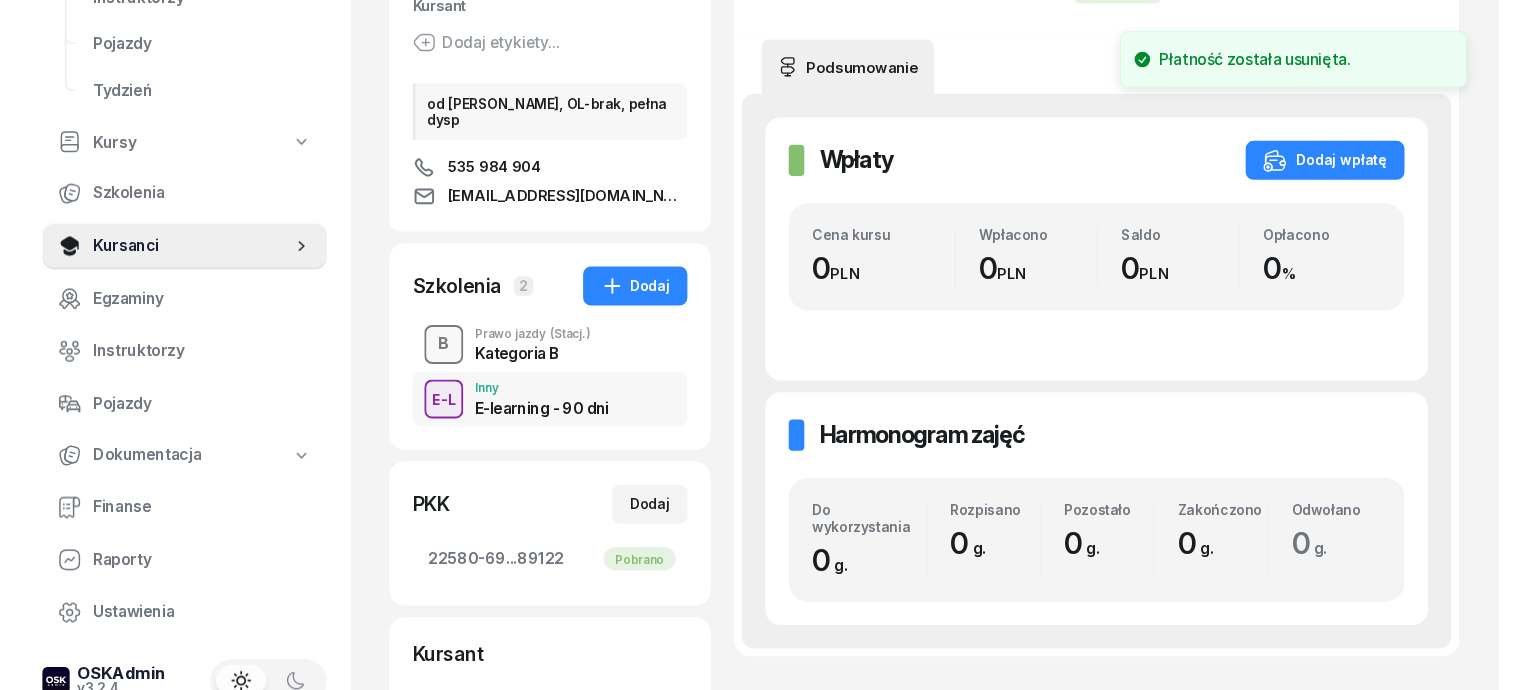 scroll, scrollTop: 0, scrollLeft: 0, axis: both 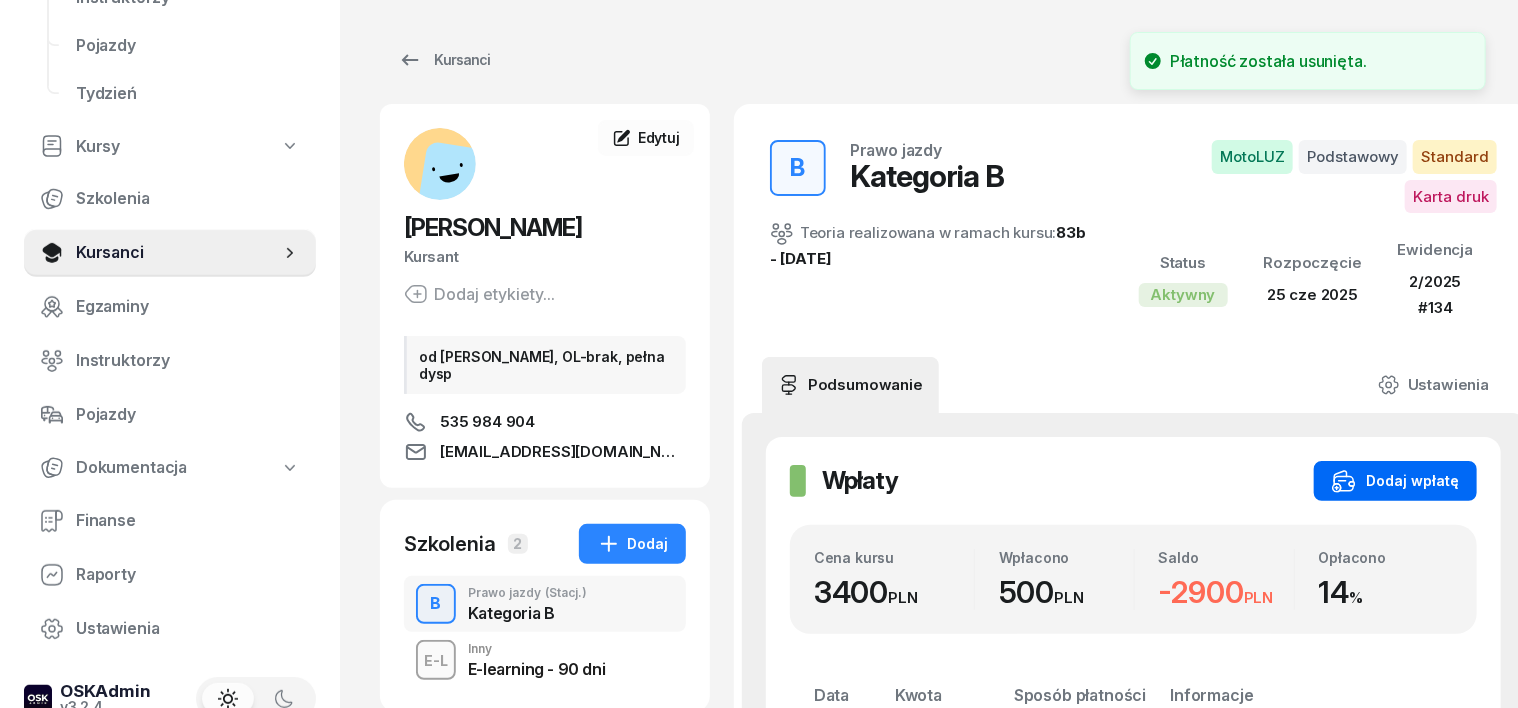 click on "Dodaj wpłatę" at bounding box center (1395, 481) 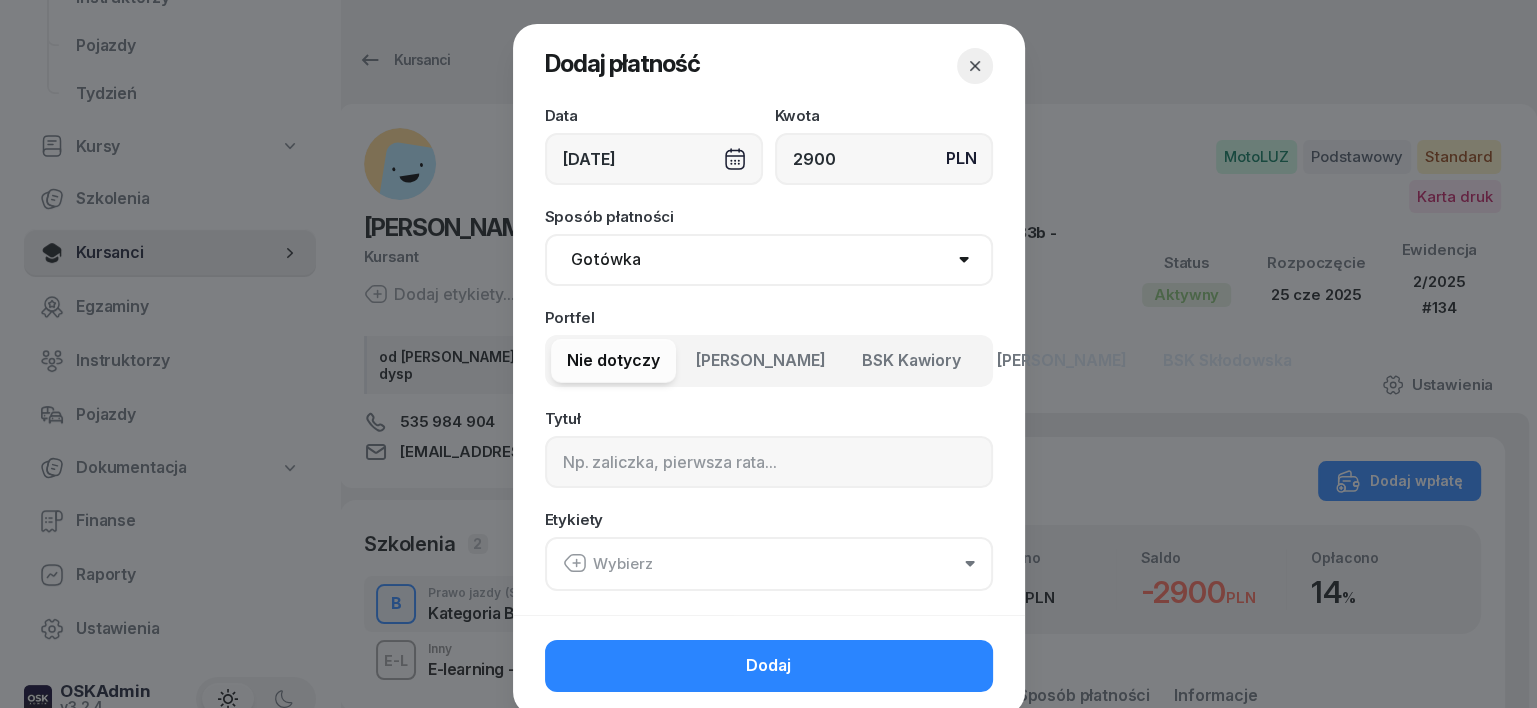 type on "2900" 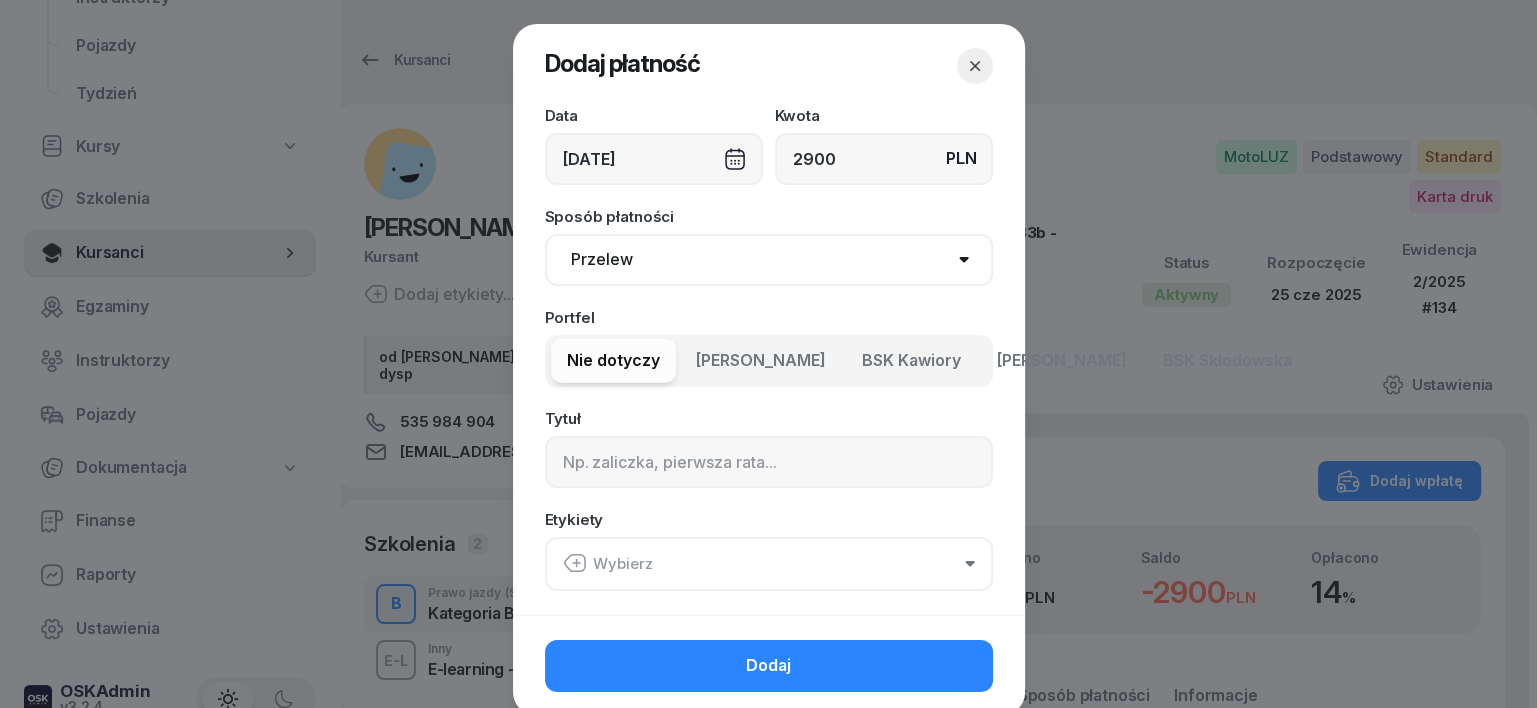 click on "Gotówka Karta Przelew Płatności online BLIK" at bounding box center (769, 260) 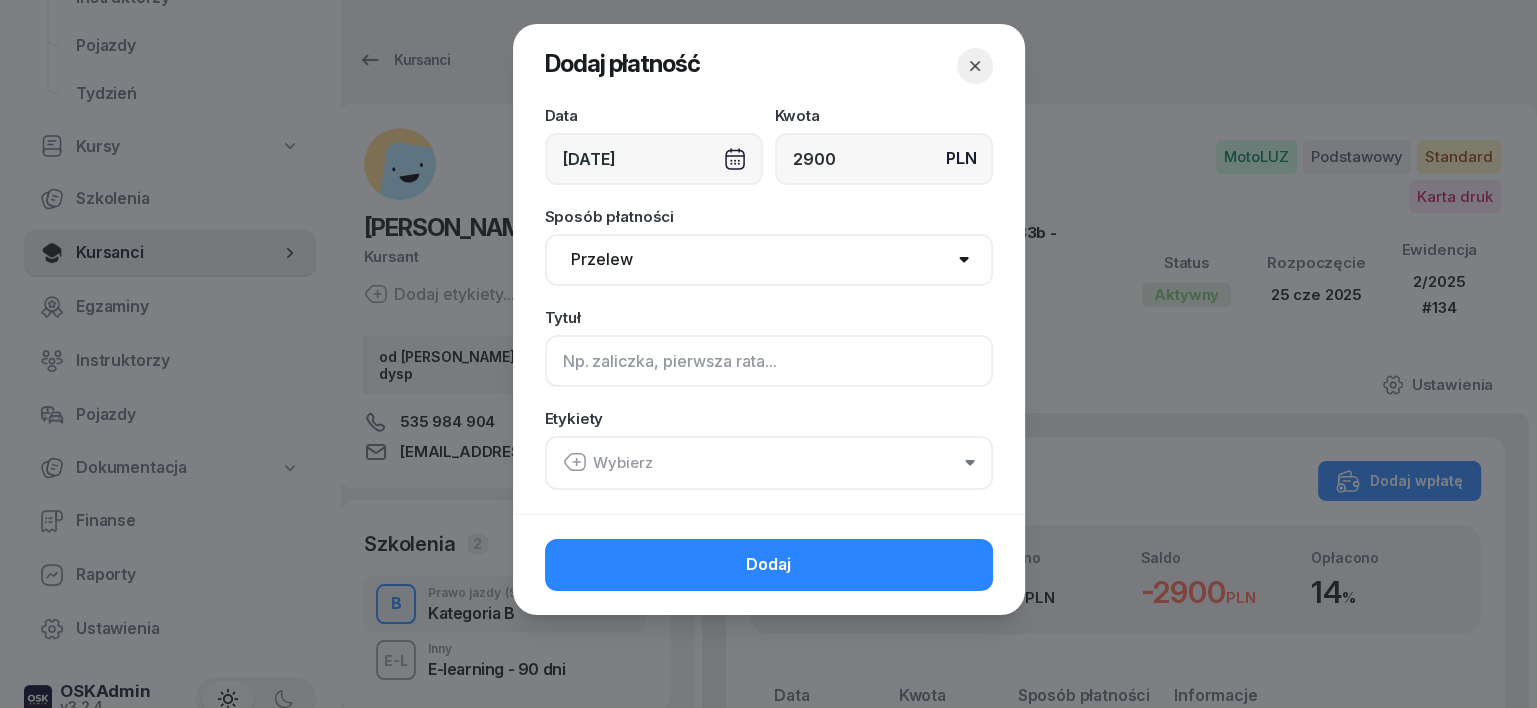 click 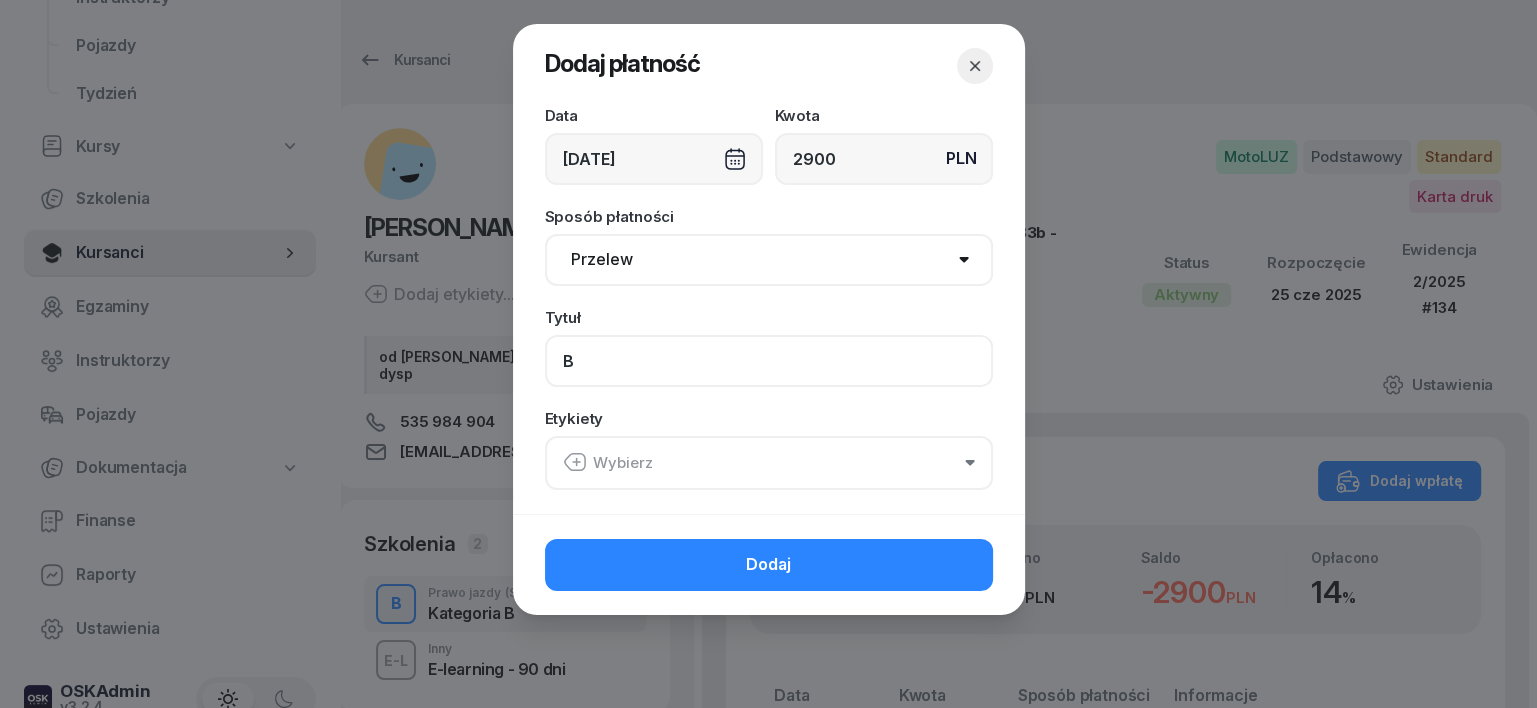 type on "B" 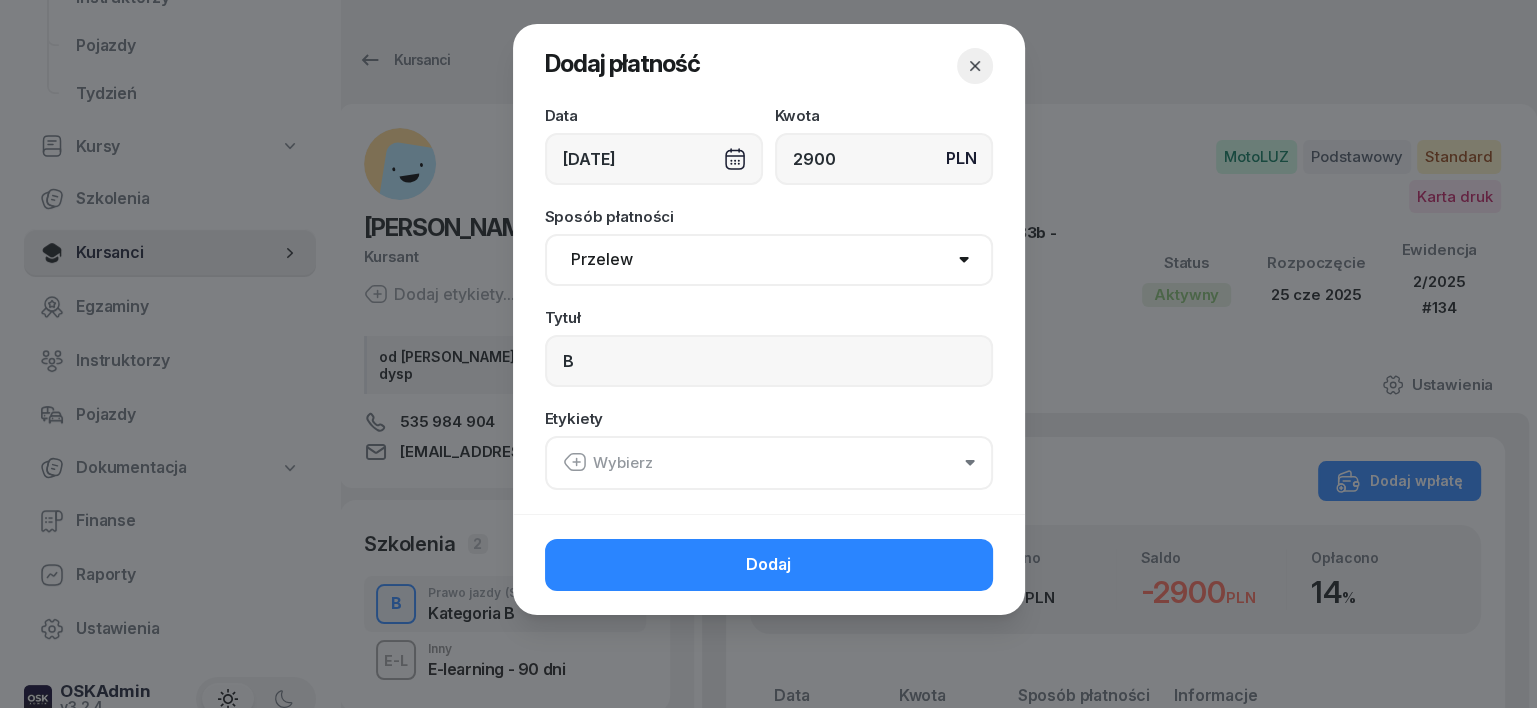 click on "Wybierz" 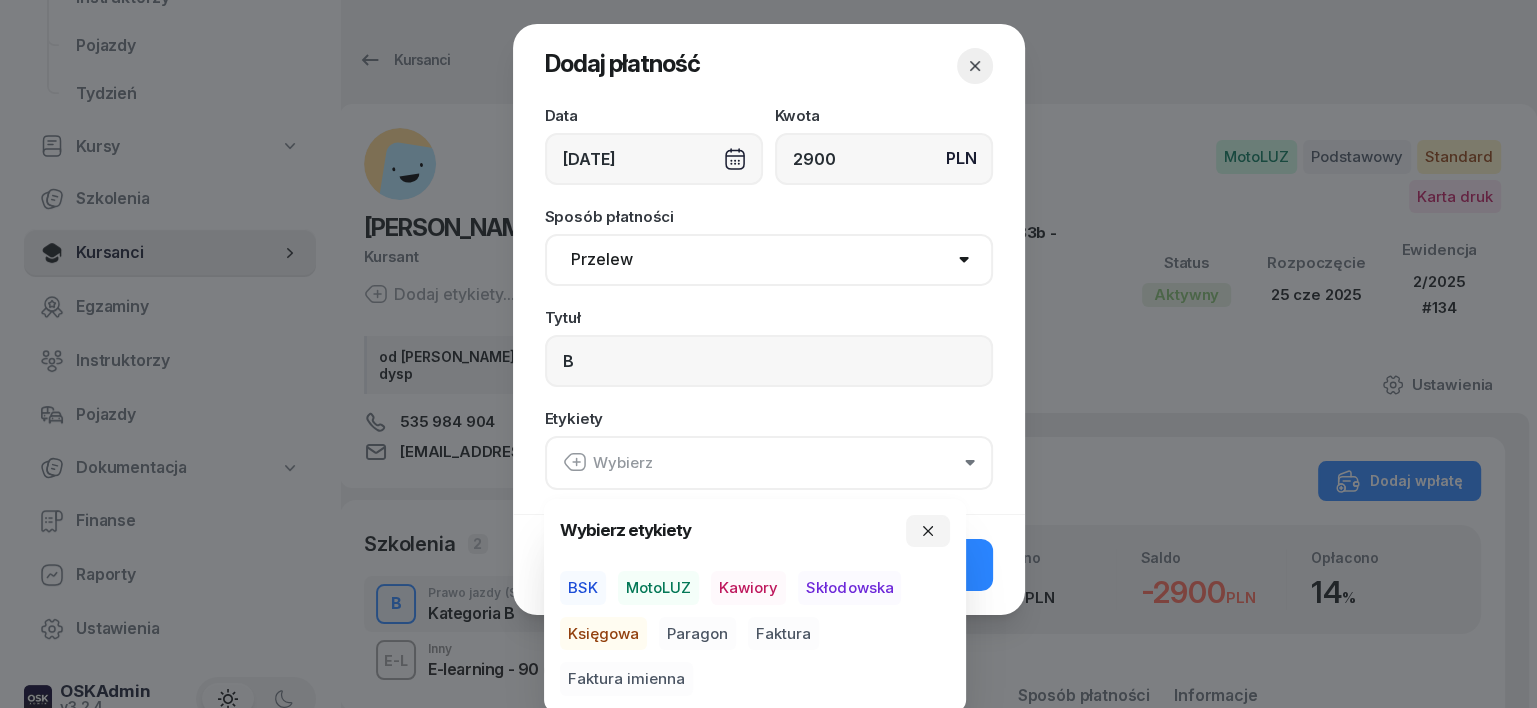 drag, startPoint x: 671, startPoint y: 580, endPoint x: 663, endPoint y: 608, distance: 29.12044 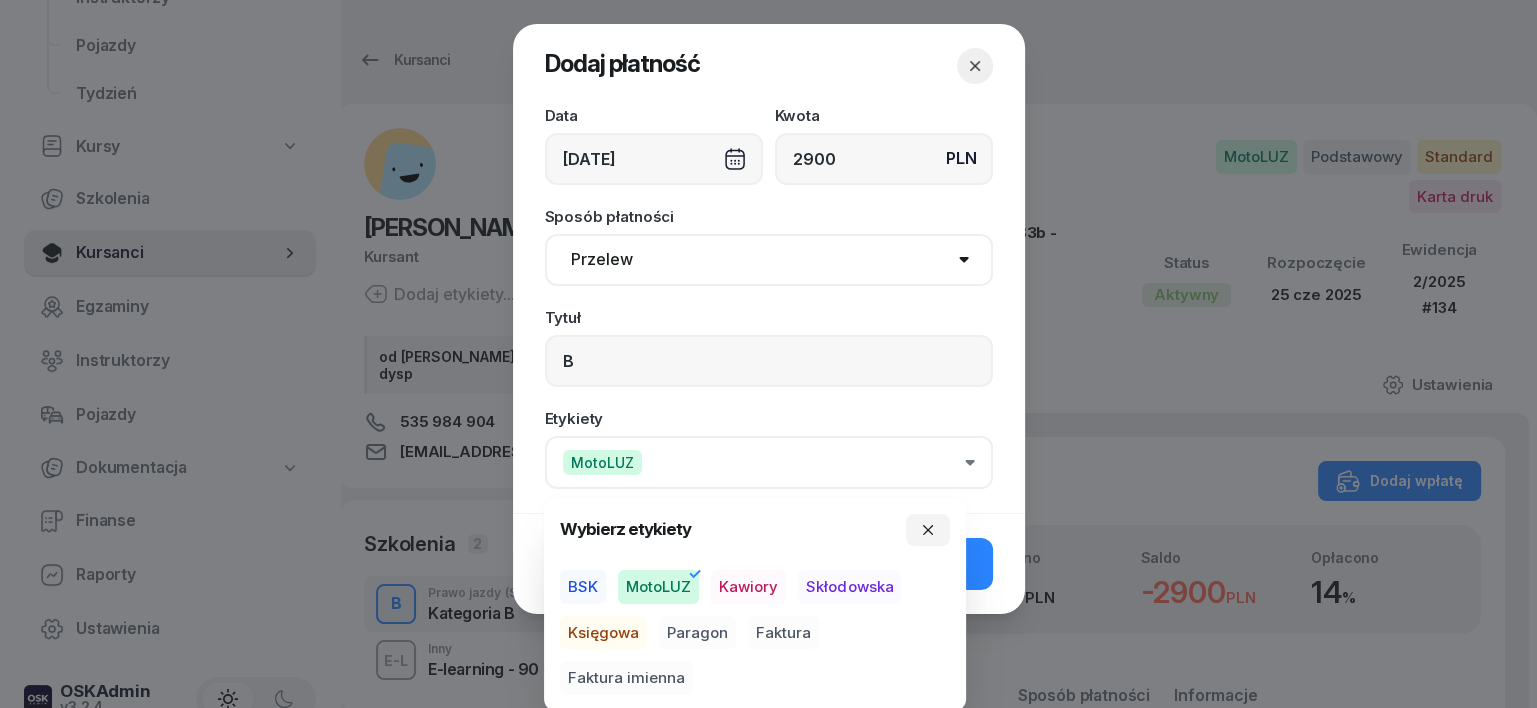 drag, startPoint x: 622, startPoint y: 630, endPoint x: 635, endPoint y: 633, distance: 13.341664 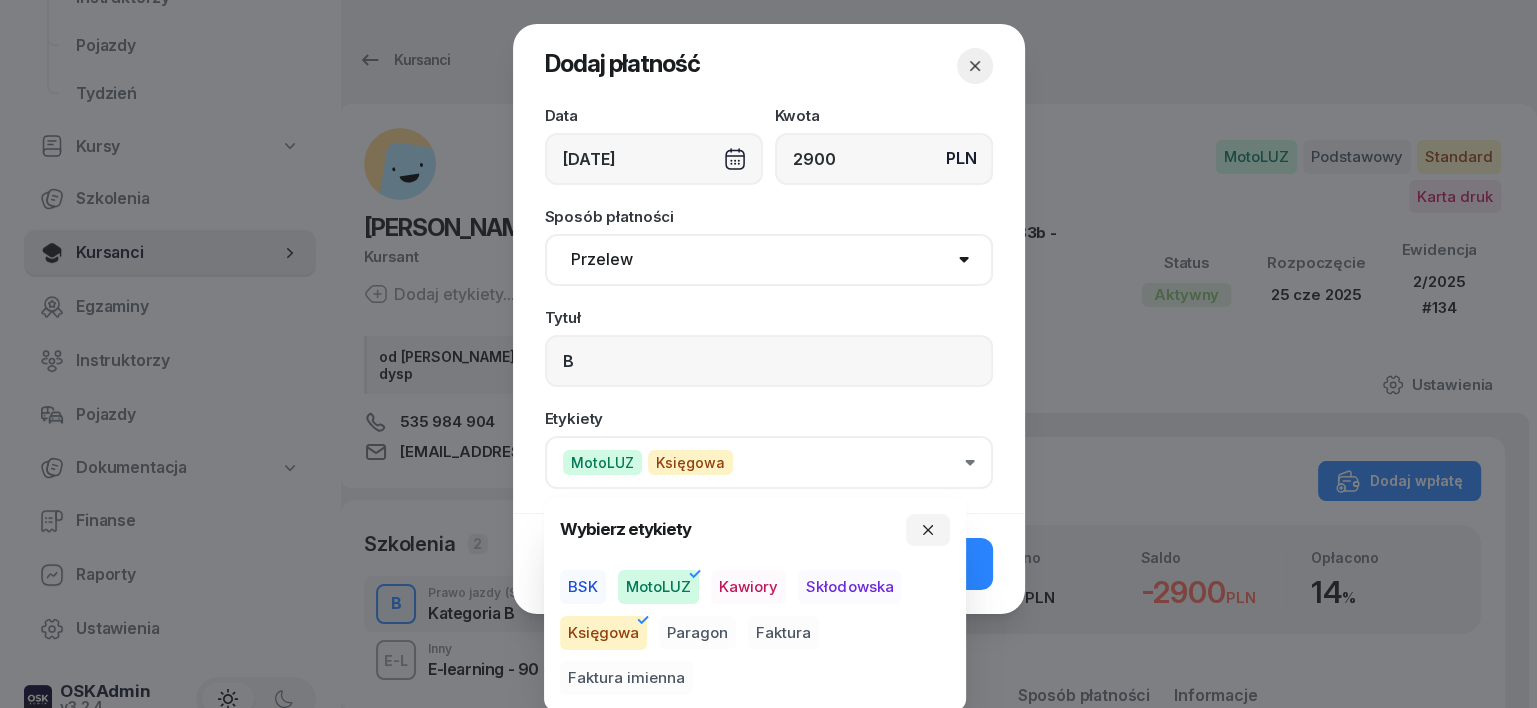 drag, startPoint x: 687, startPoint y: 626, endPoint x: 706, endPoint y: 627, distance: 19.026299 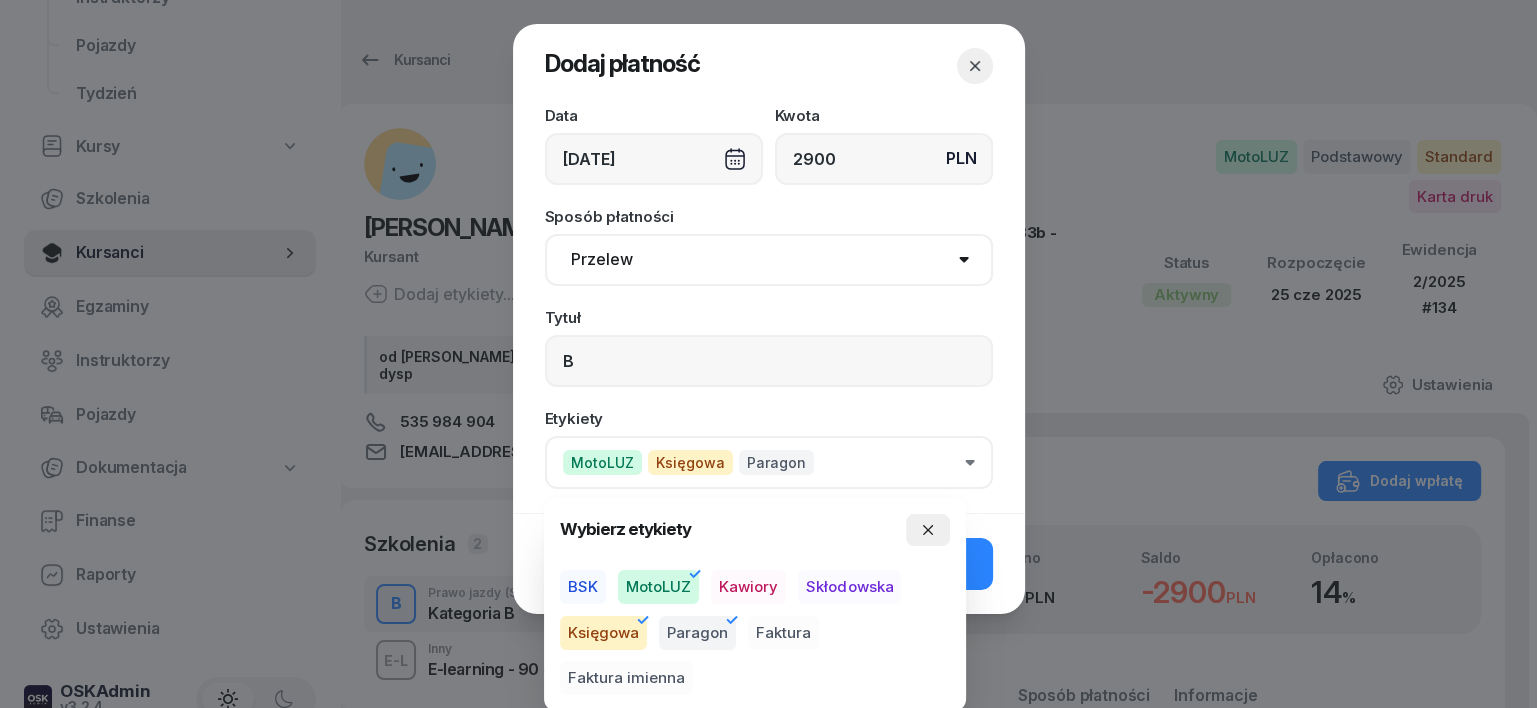 click 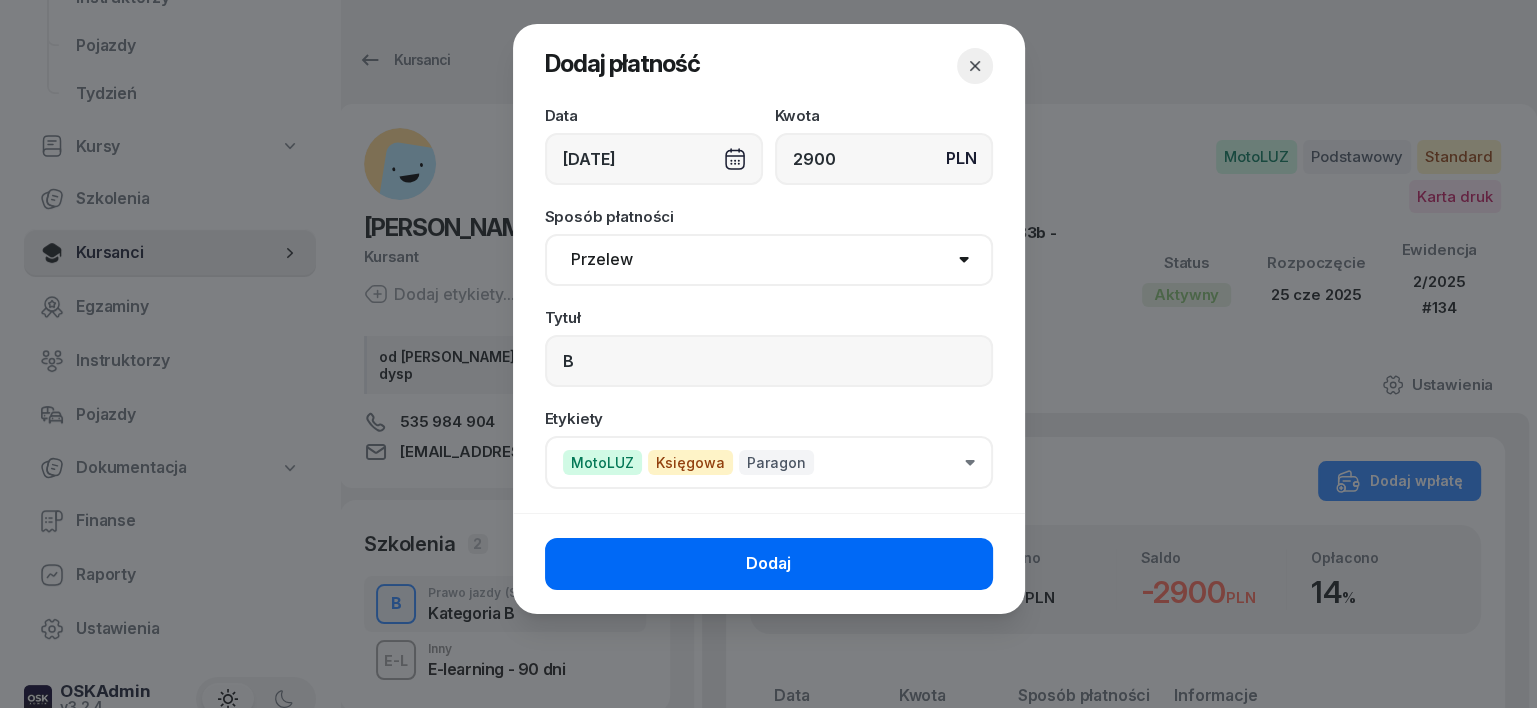 click on "Dodaj" 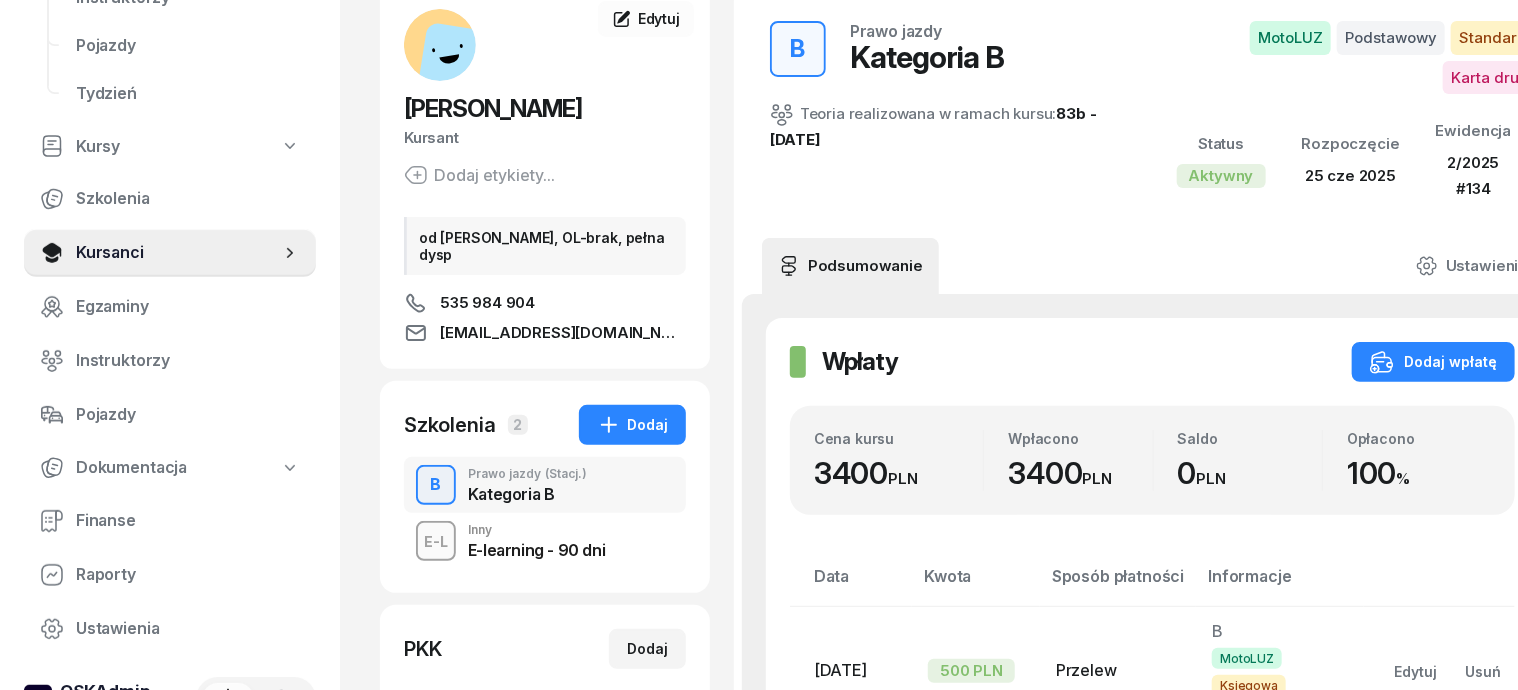 scroll, scrollTop: 0, scrollLeft: 0, axis: both 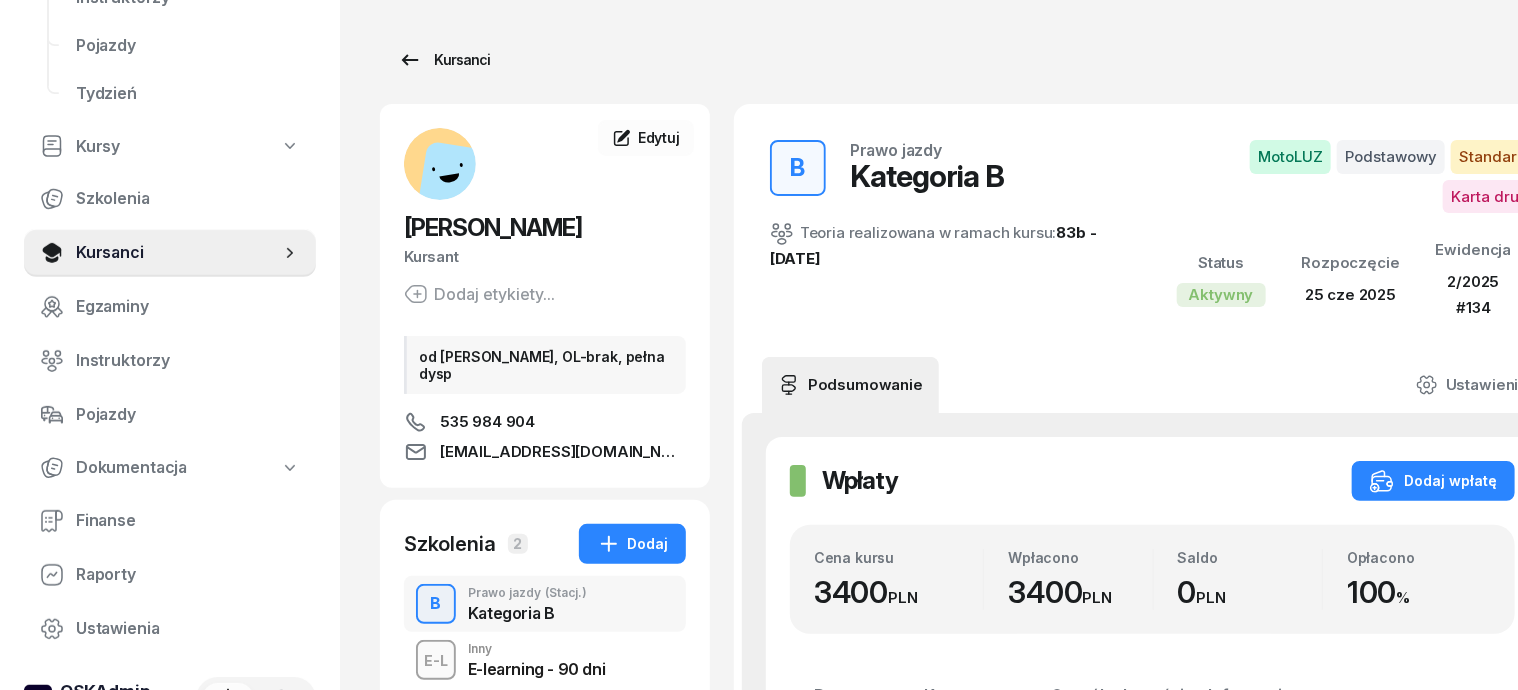 click on "Kursanci" at bounding box center [444, 60] 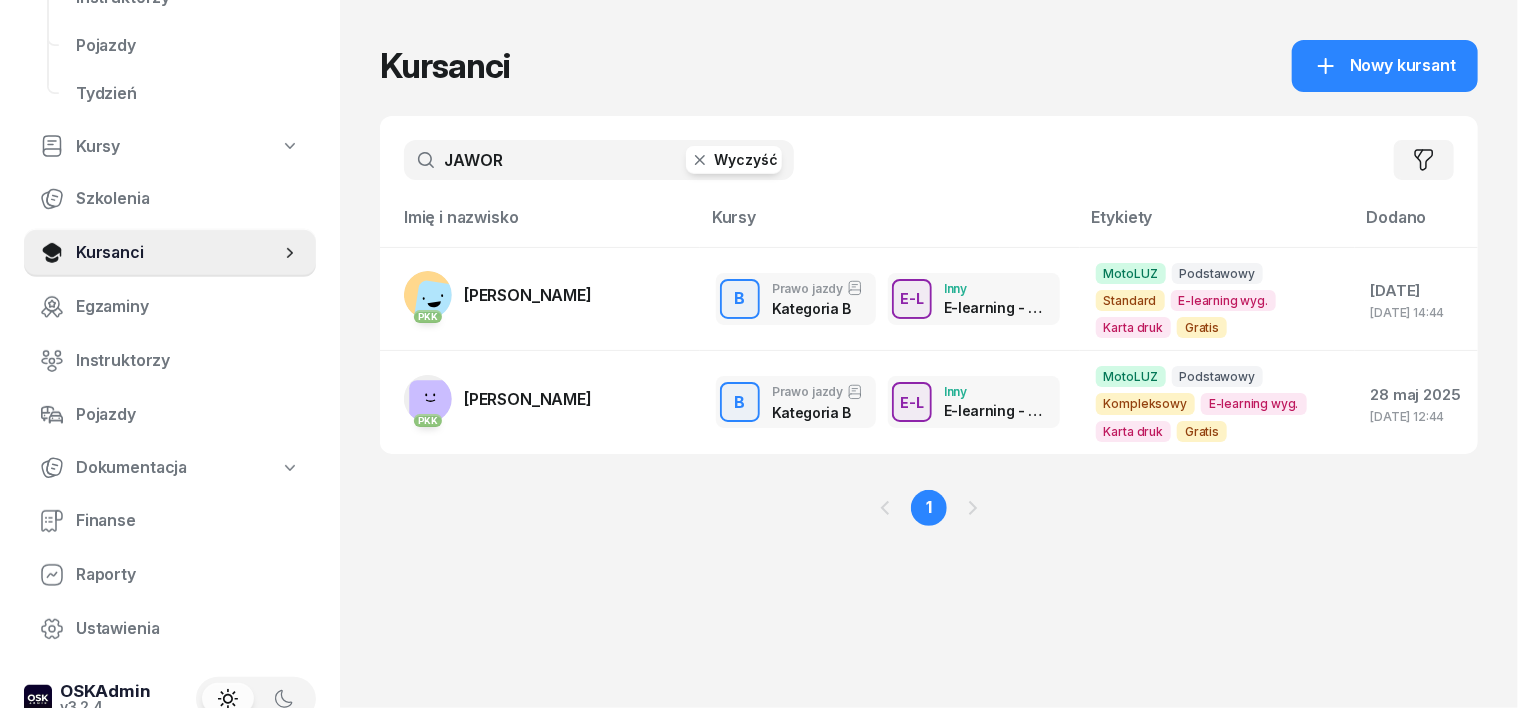 click 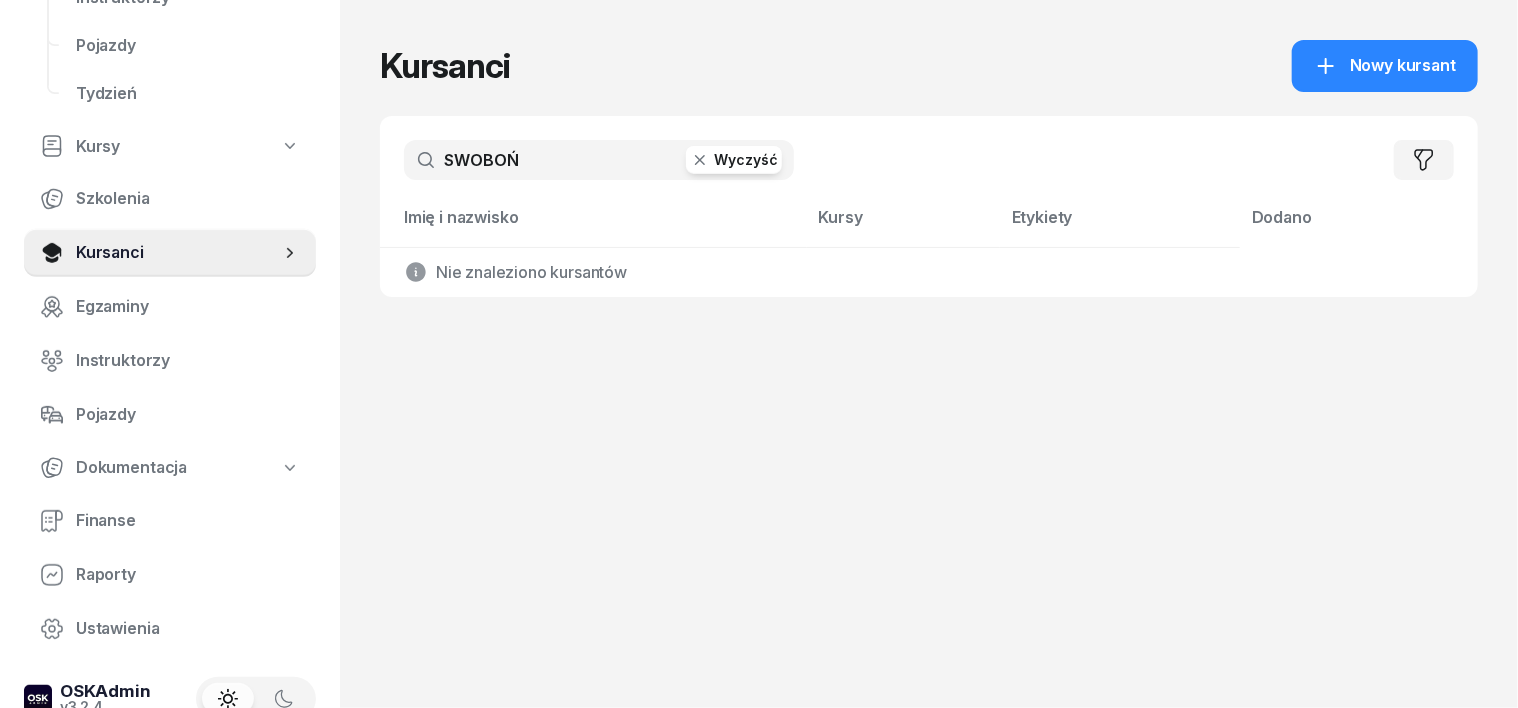 click on "SWOBOŃ" at bounding box center [599, 160] 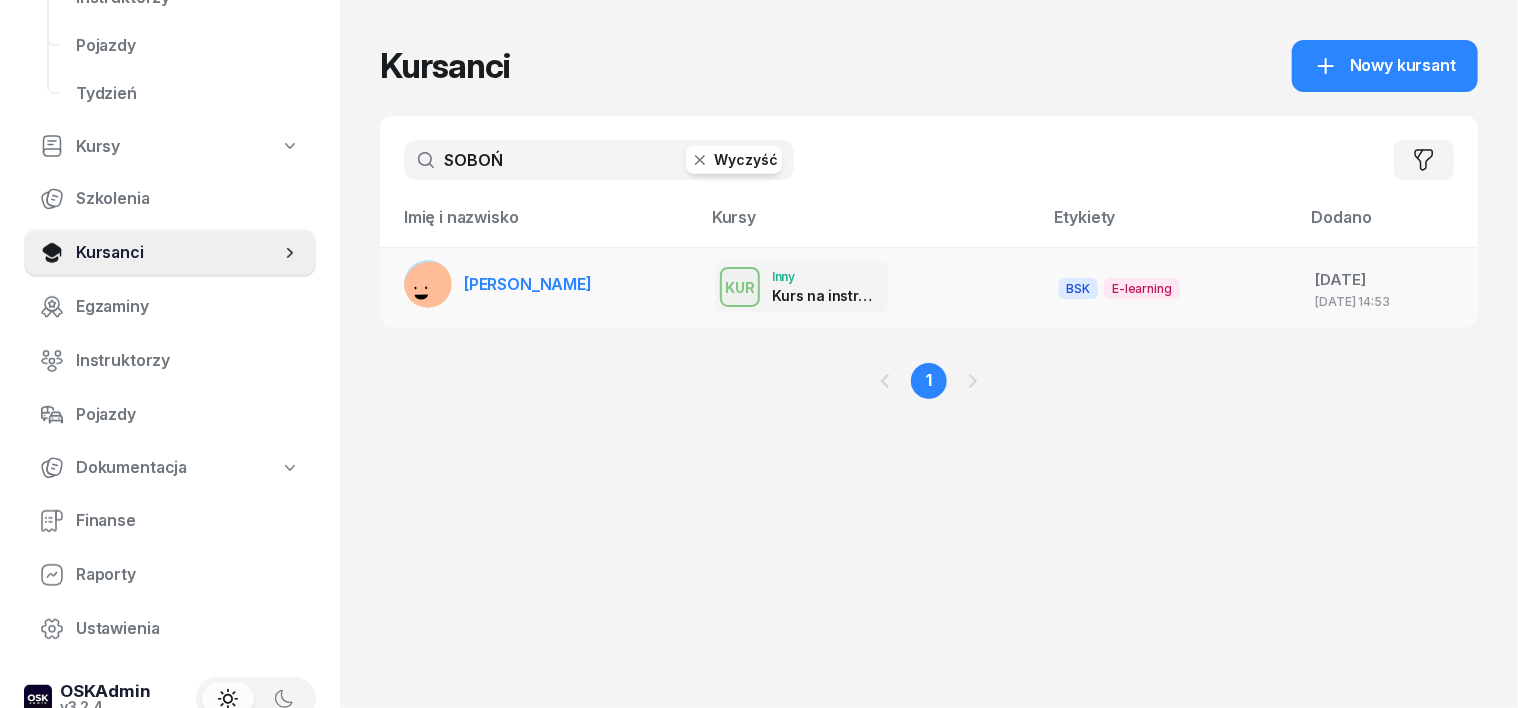 type on "SOBOŃ" 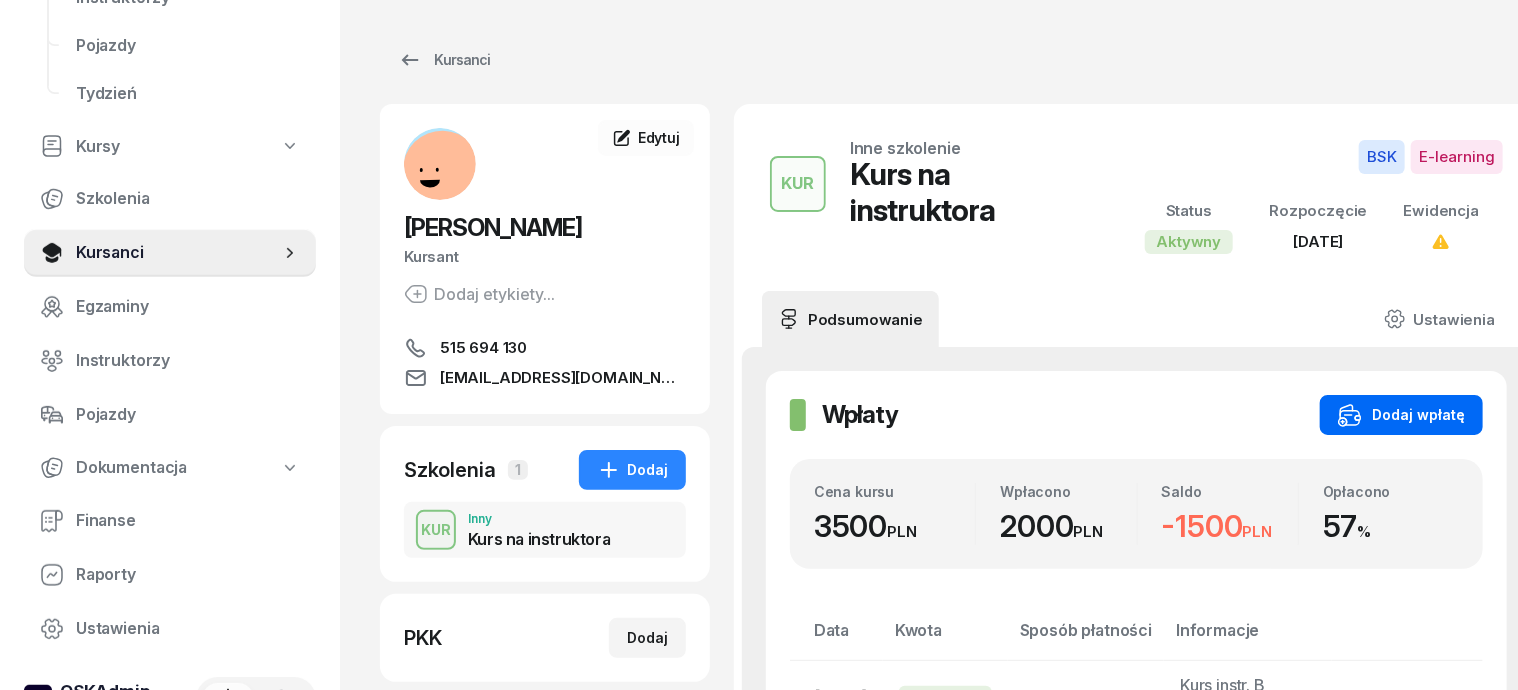 click on "Dodaj wpłatę" at bounding box center (1401, 415) 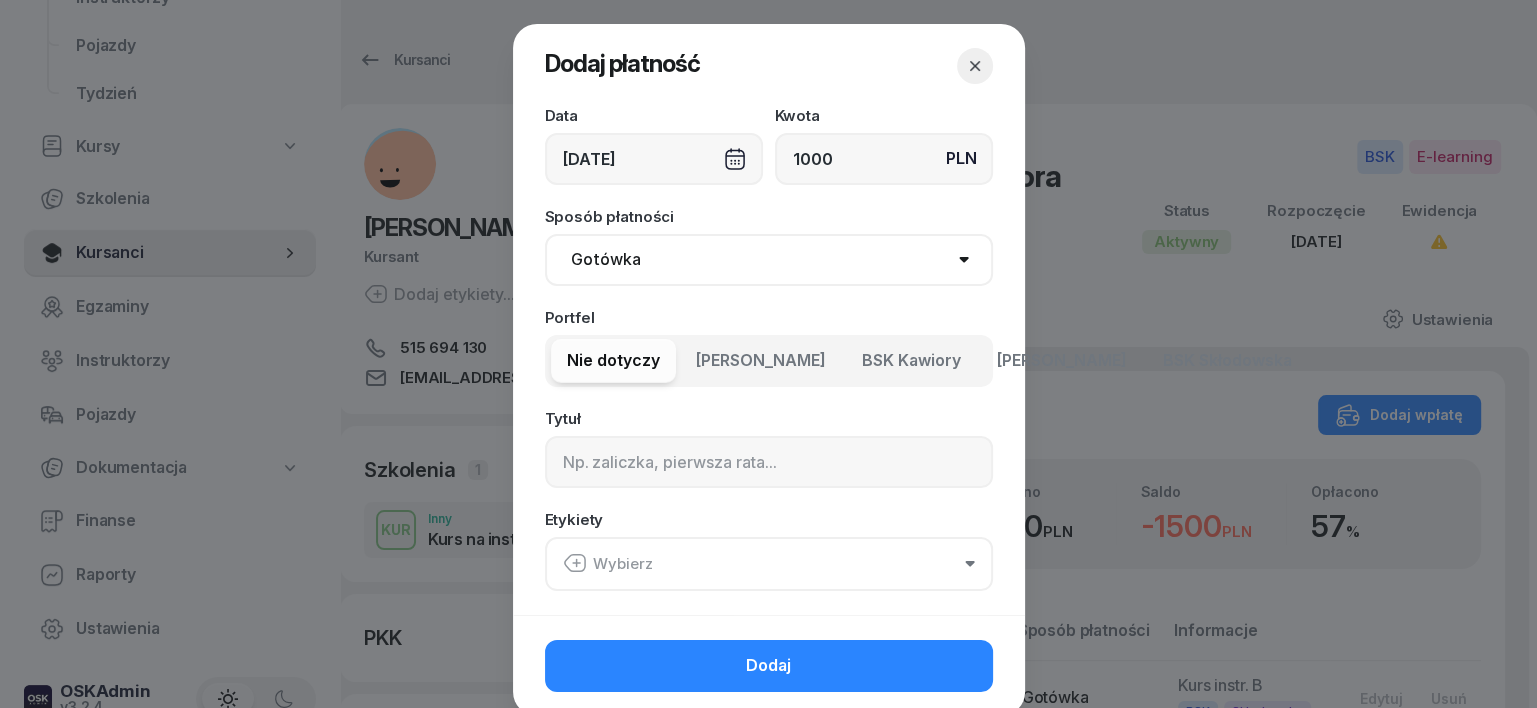 type on "1000" 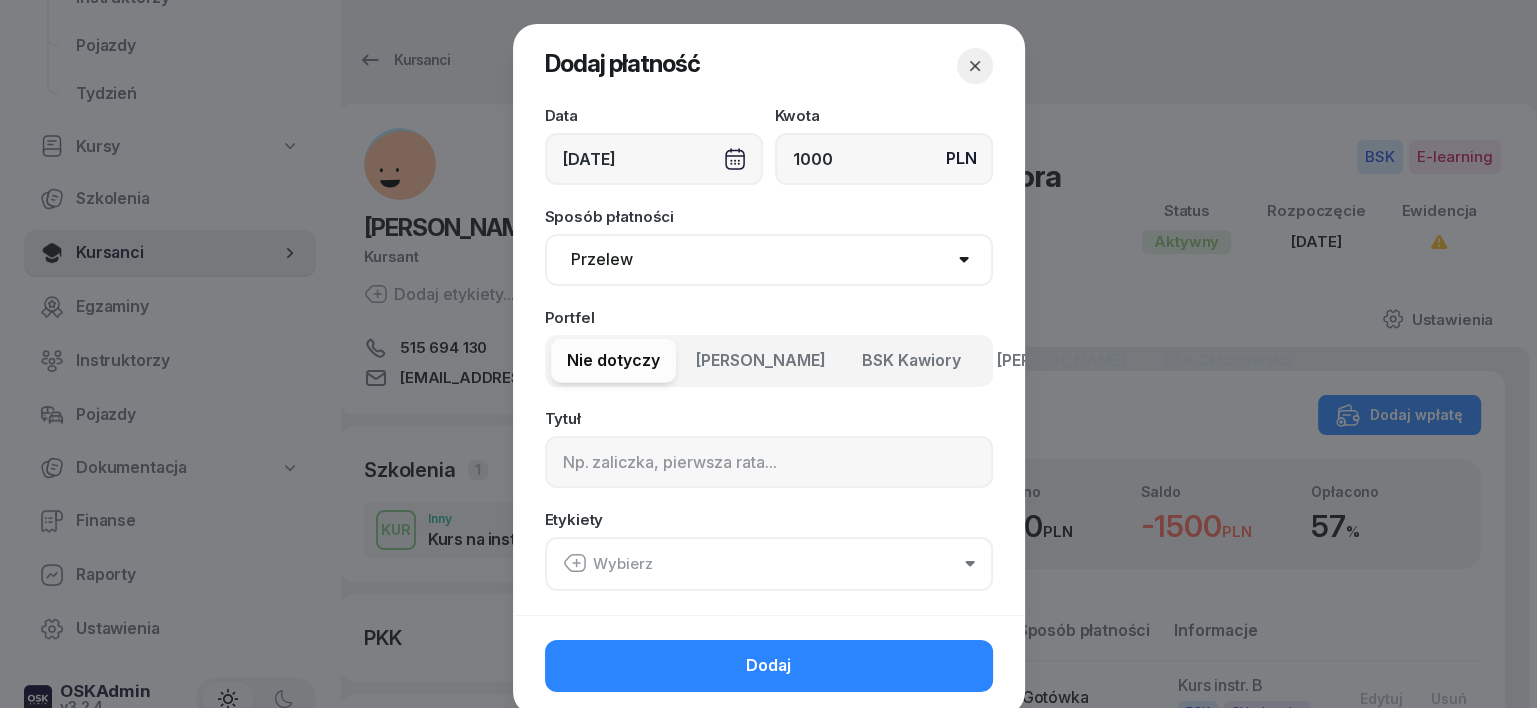 click on "Gotówka Karta Przelew Płatności online BLIK" at bounding box center (769, 260) 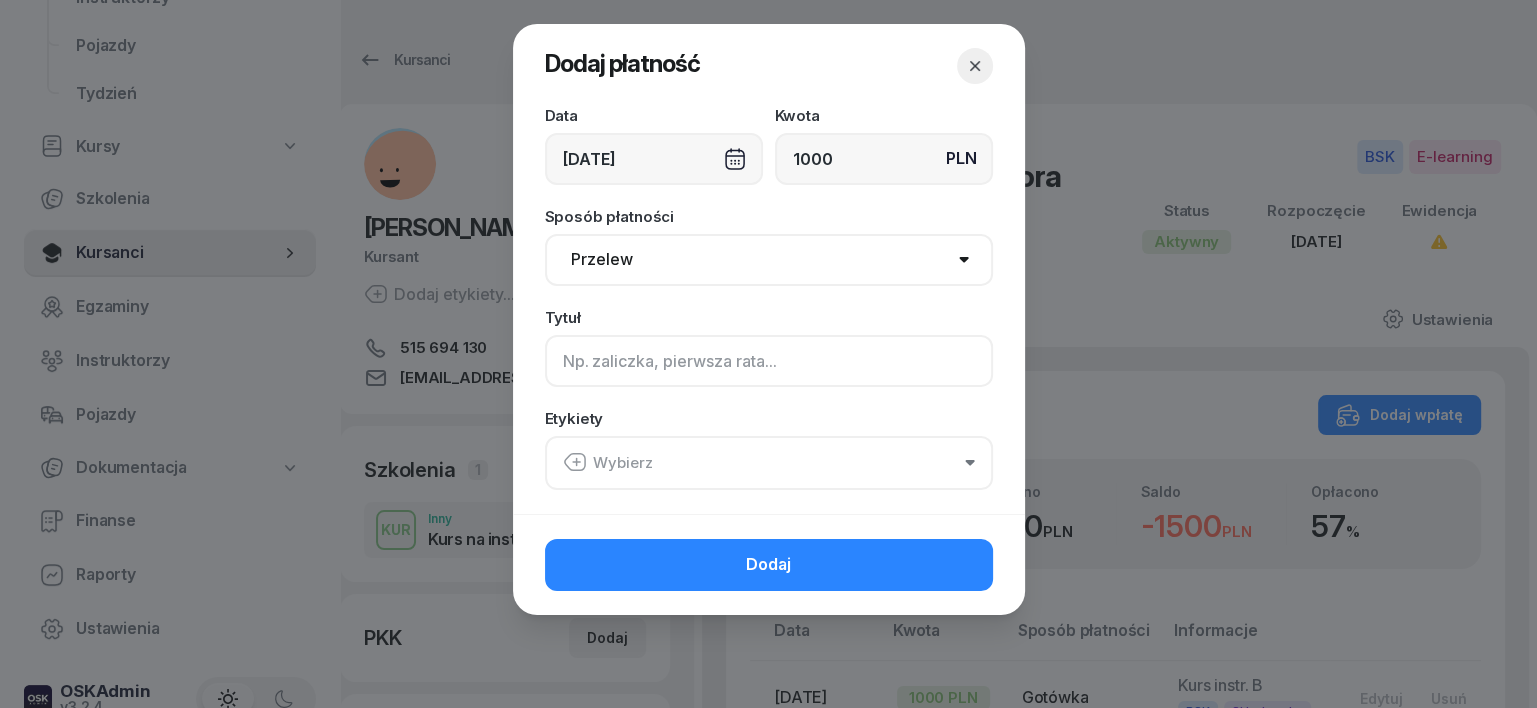 click 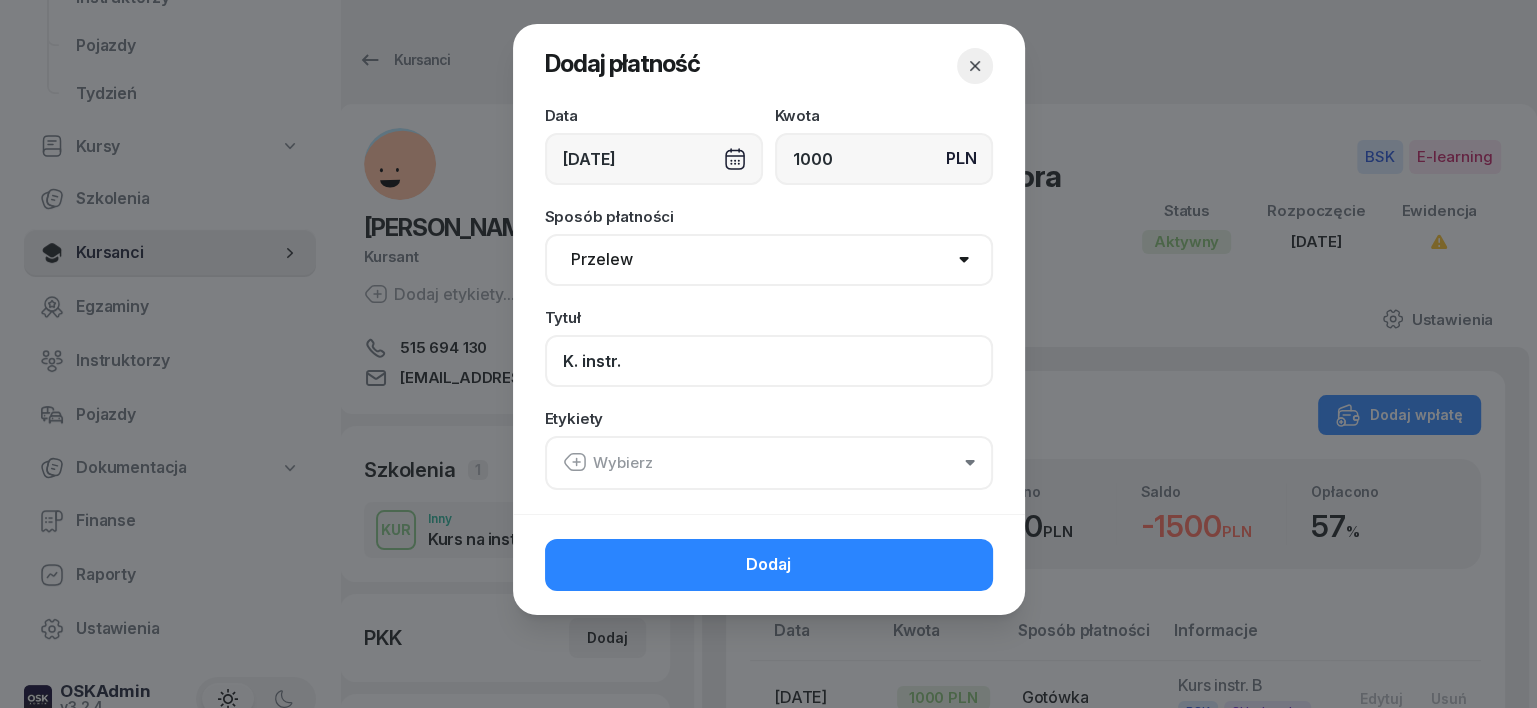 type on "K. instr." 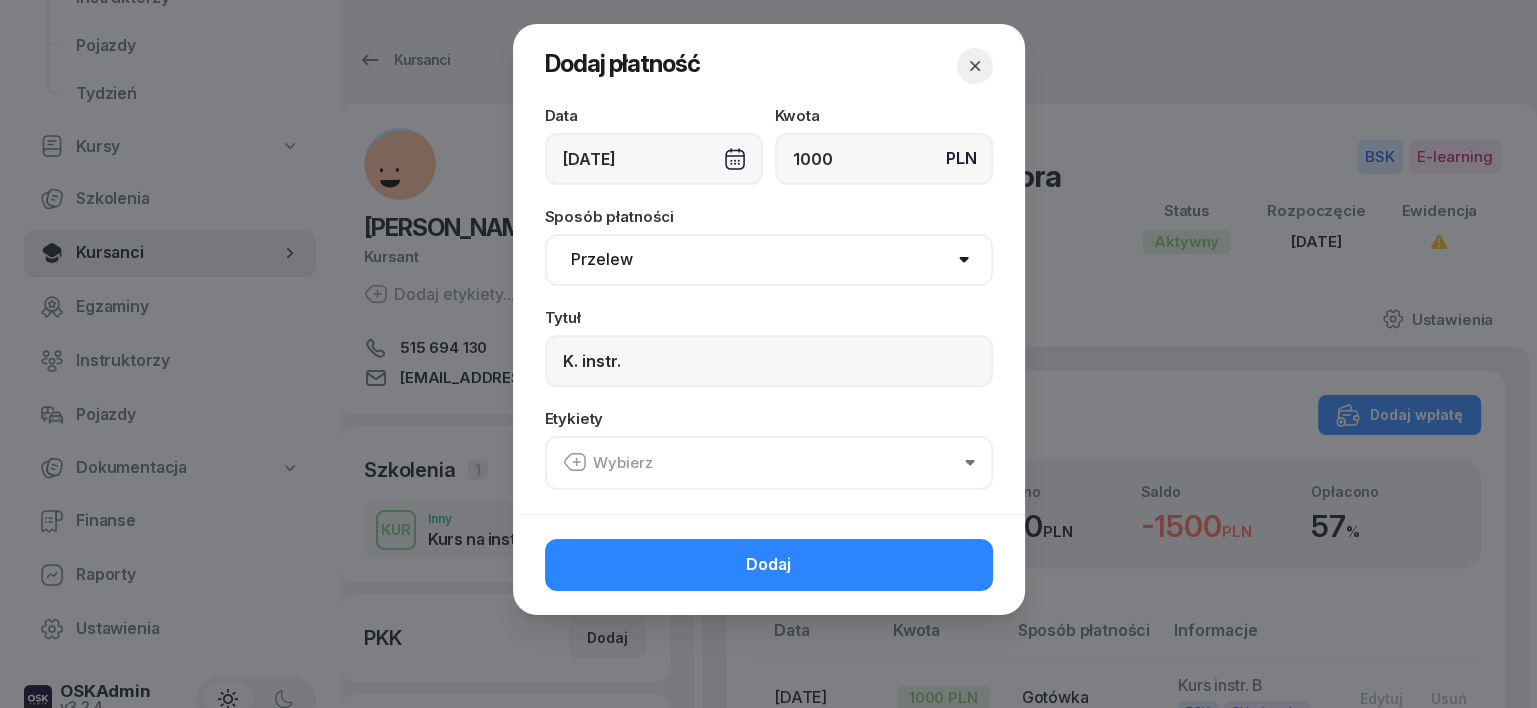 click 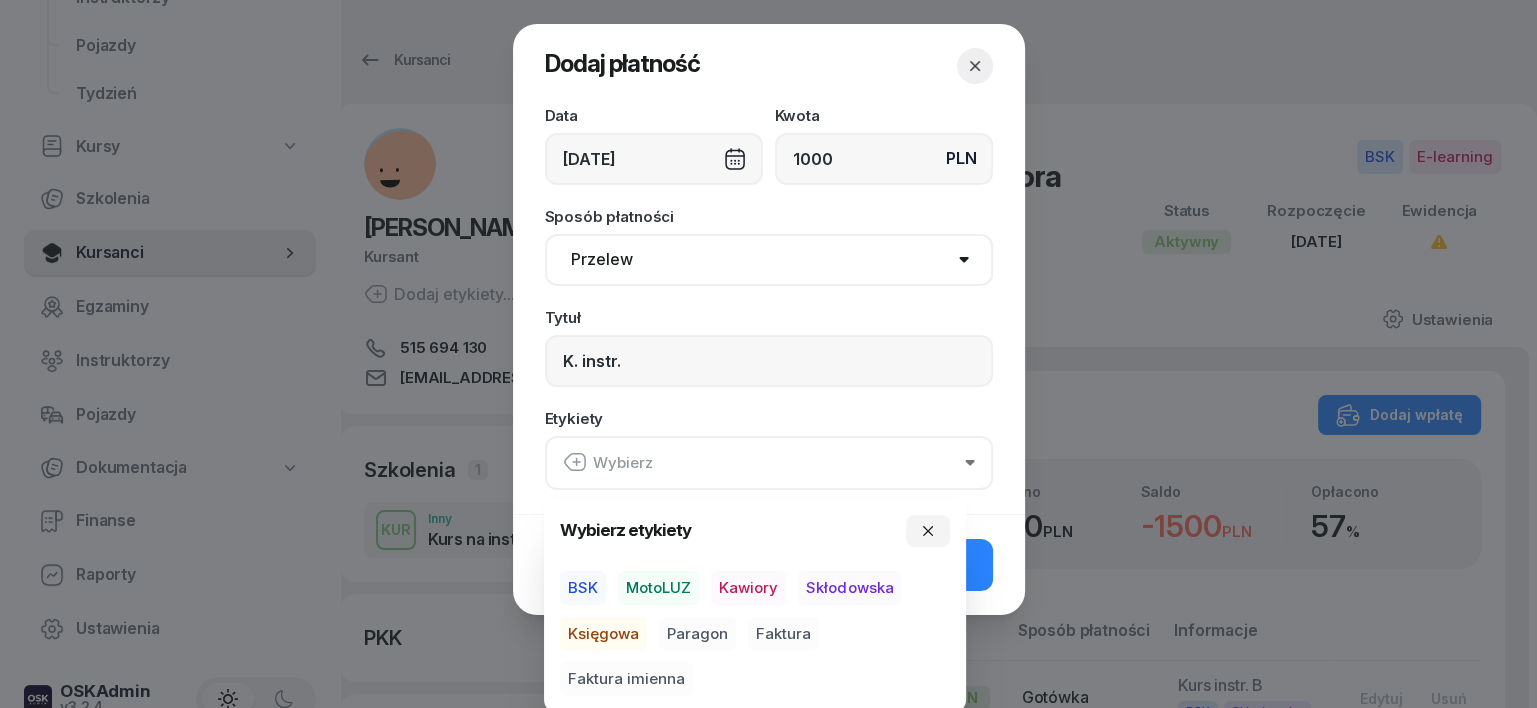 drag, startPoint x: 576, startPoint y: 588, endPoint x: 589, endPoint y: 605, distance: 21.400934 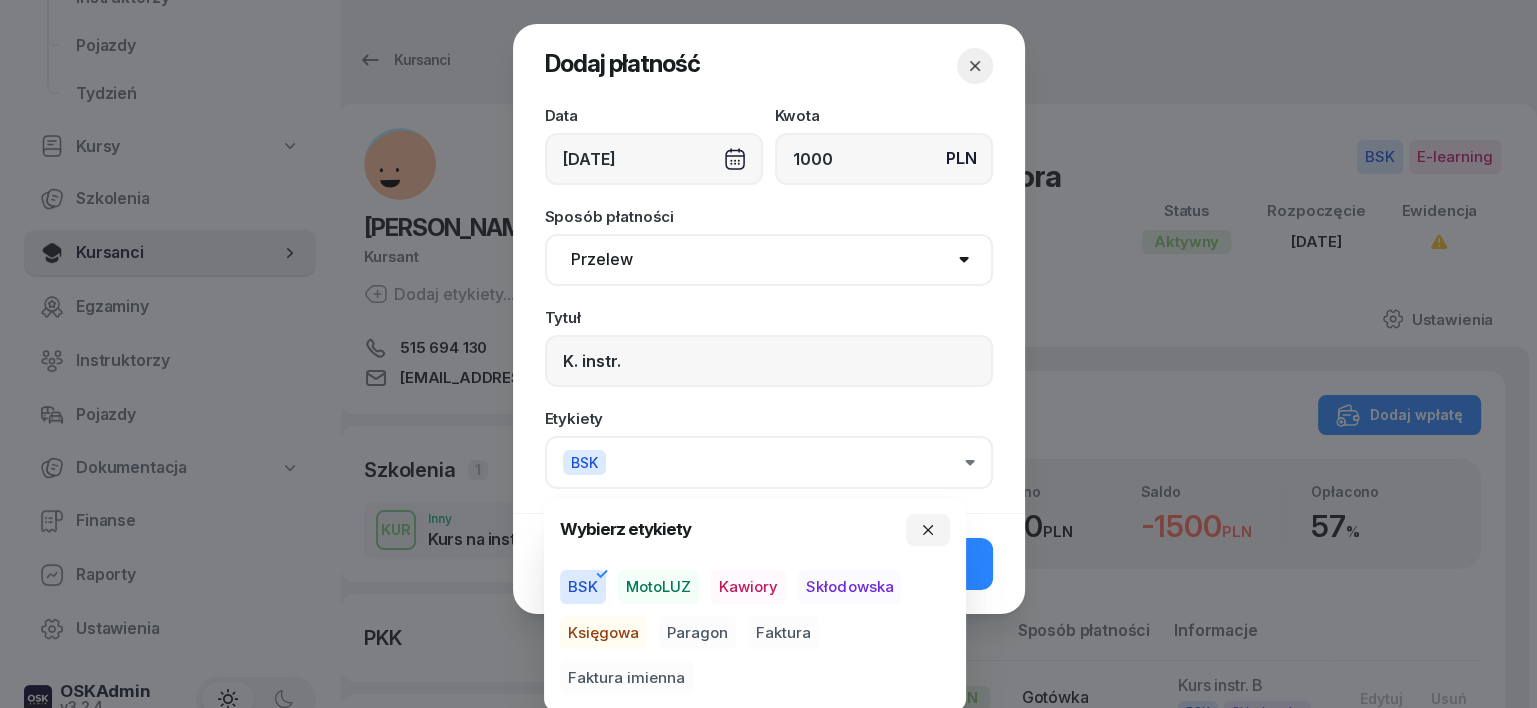 click on "Księgowa" at bounding box center (603, 633) 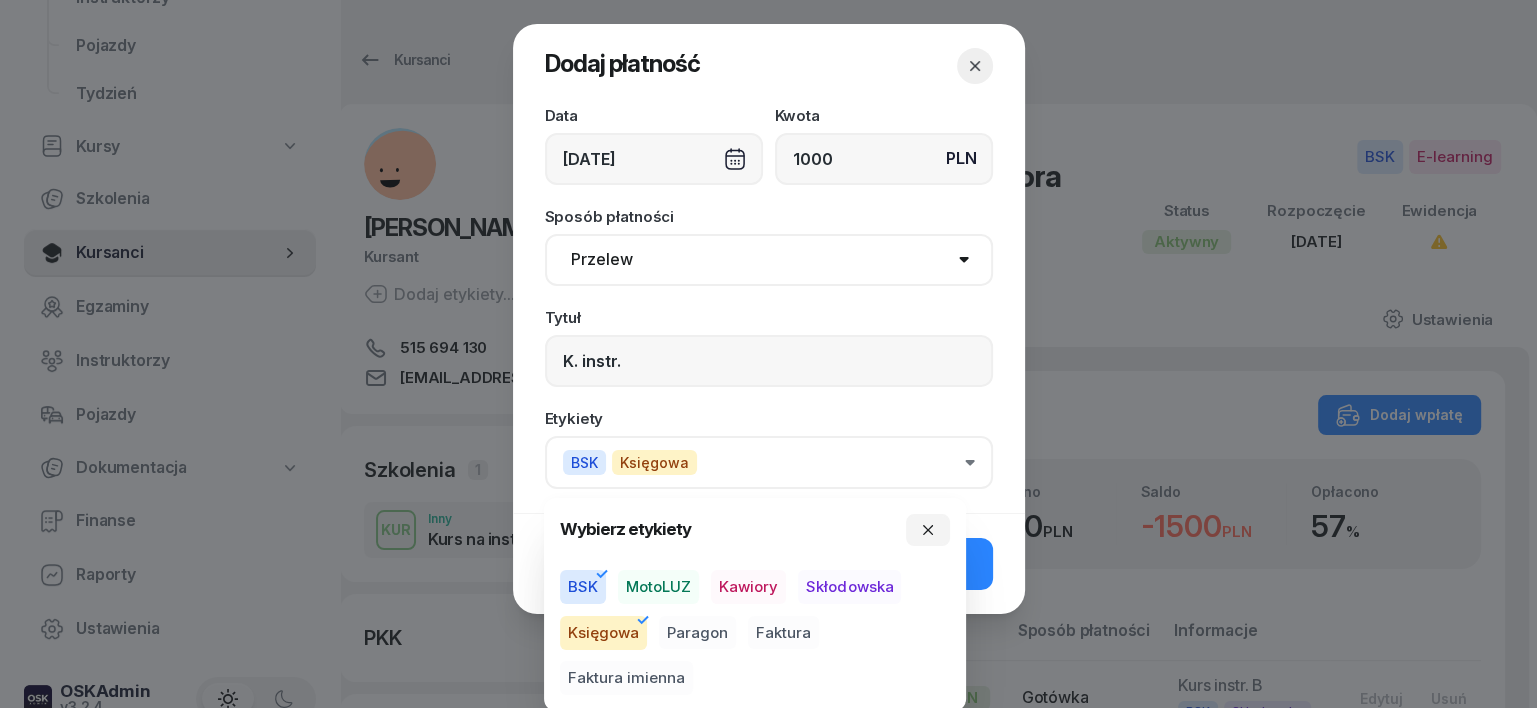 click on "Paragon" at bounding box center (697, 633) 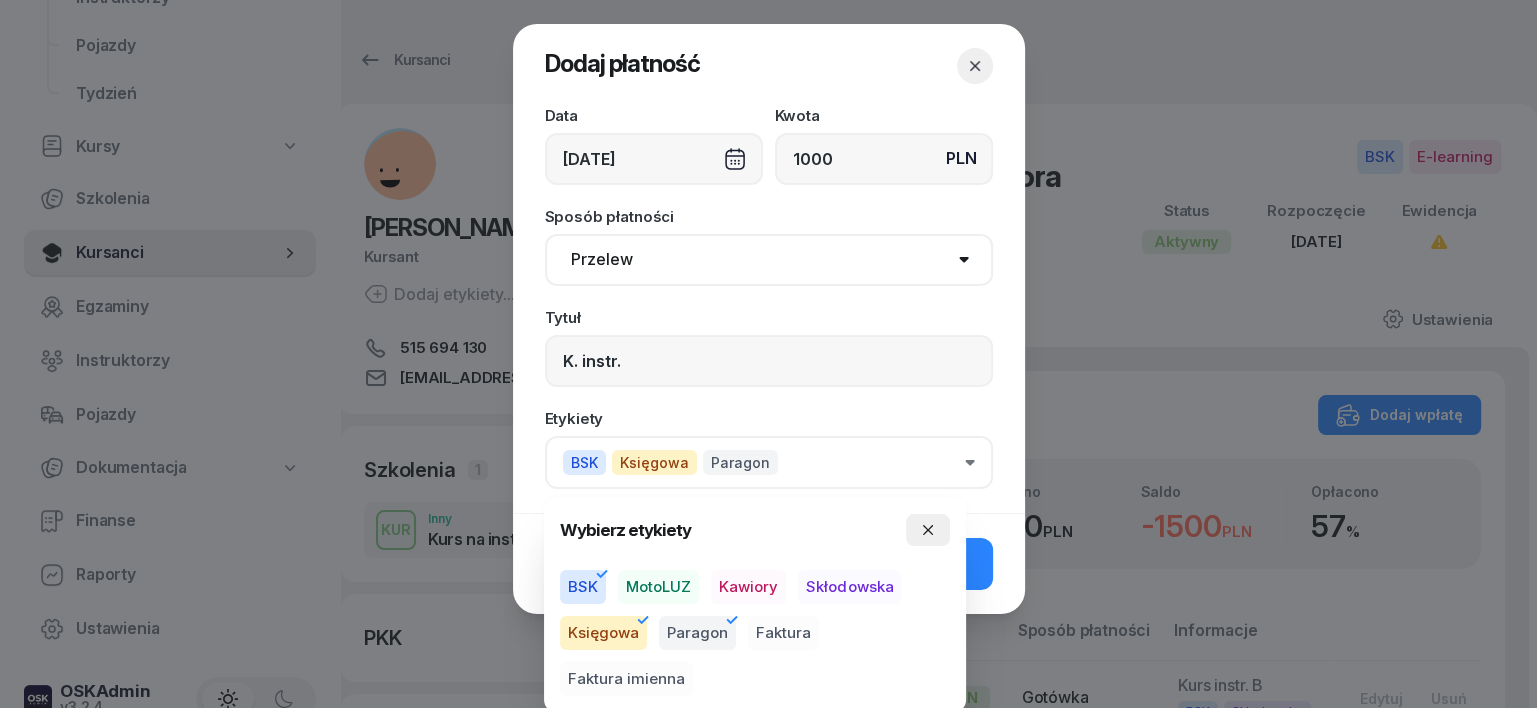 click 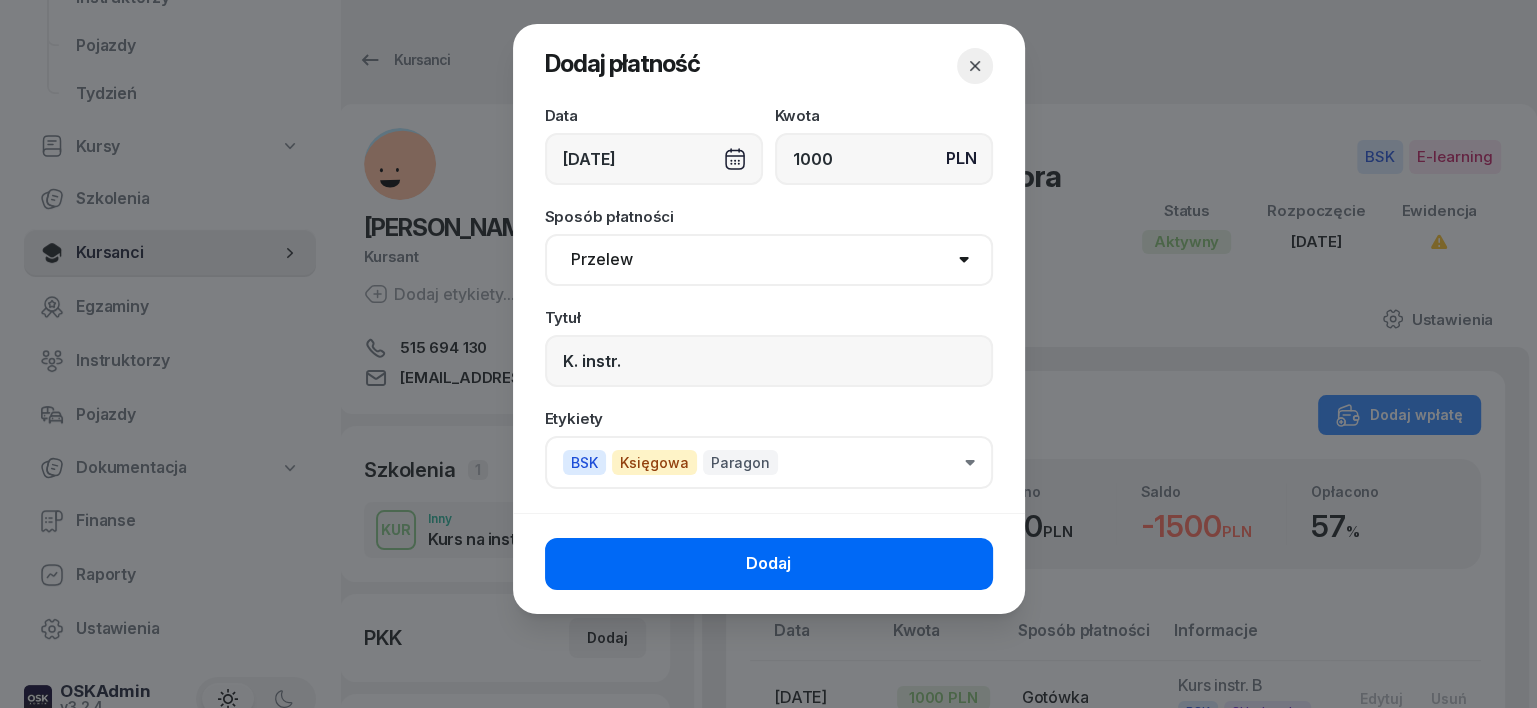 click on "Dodaj" 